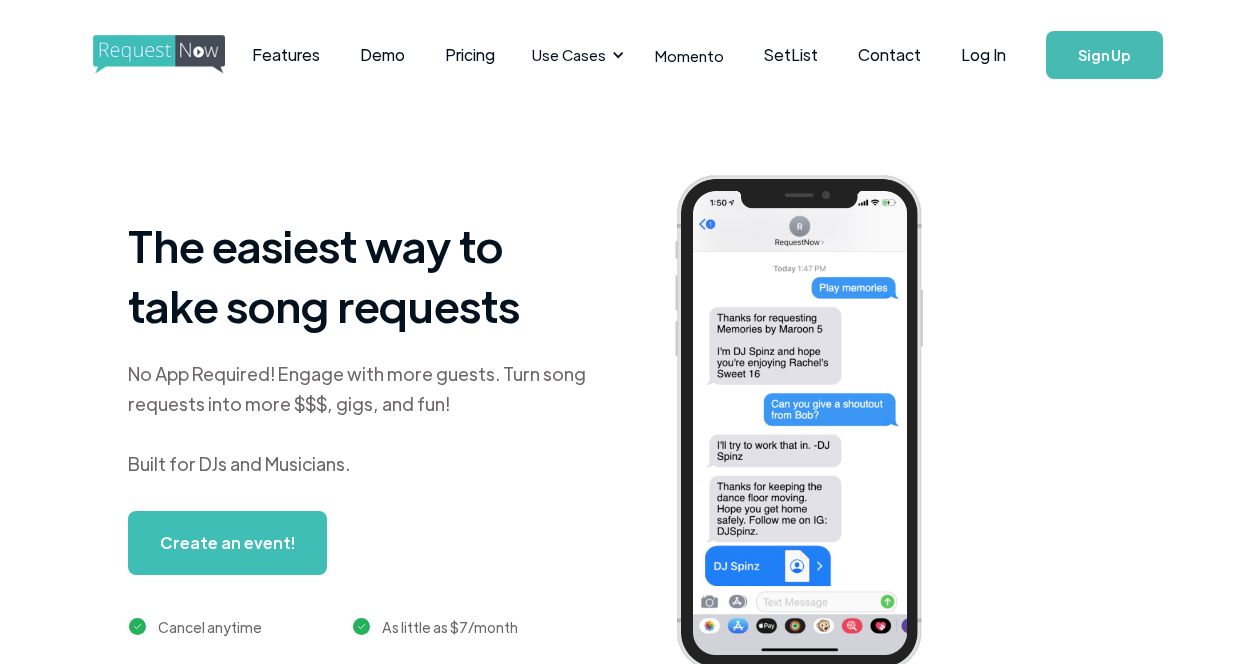 scroll, scrollTop: 0, scrollLeft: 0, axis: both 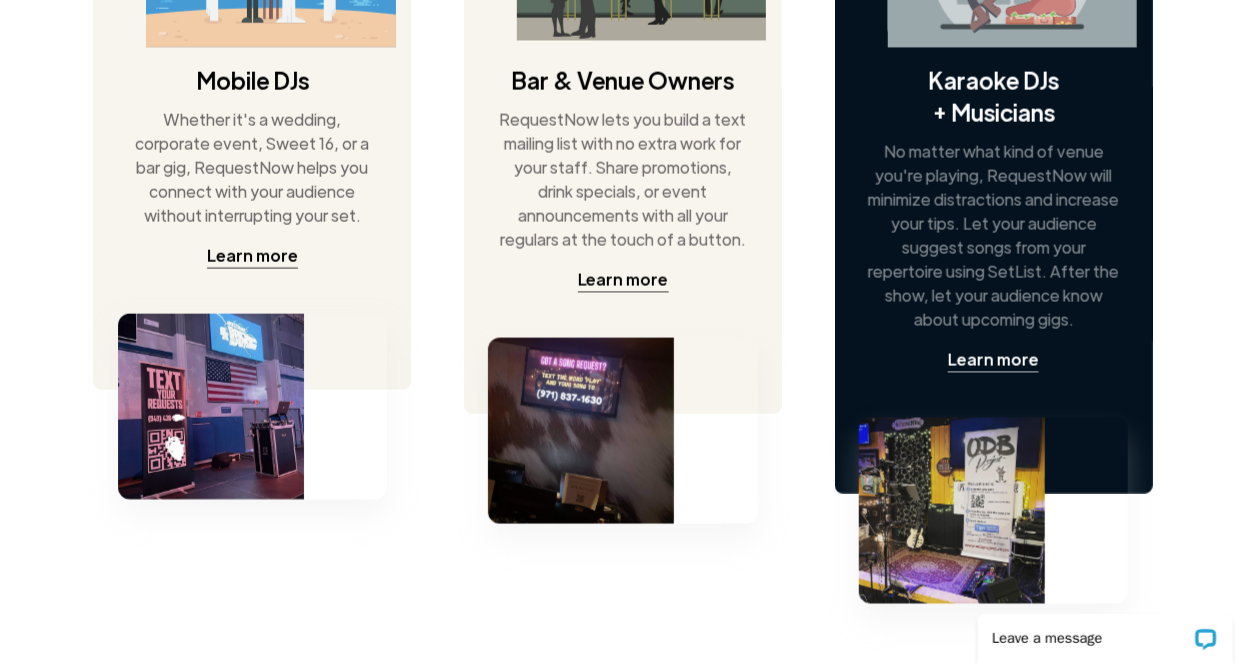 click on "No matter what kind of venue you're playing, RequestNow will minimize distractions and increase your tips. Let your audience suggest songs from your repertoire using SetList. After the show, let your audience know about upcoming gigs." at bounding box center (994, 236) 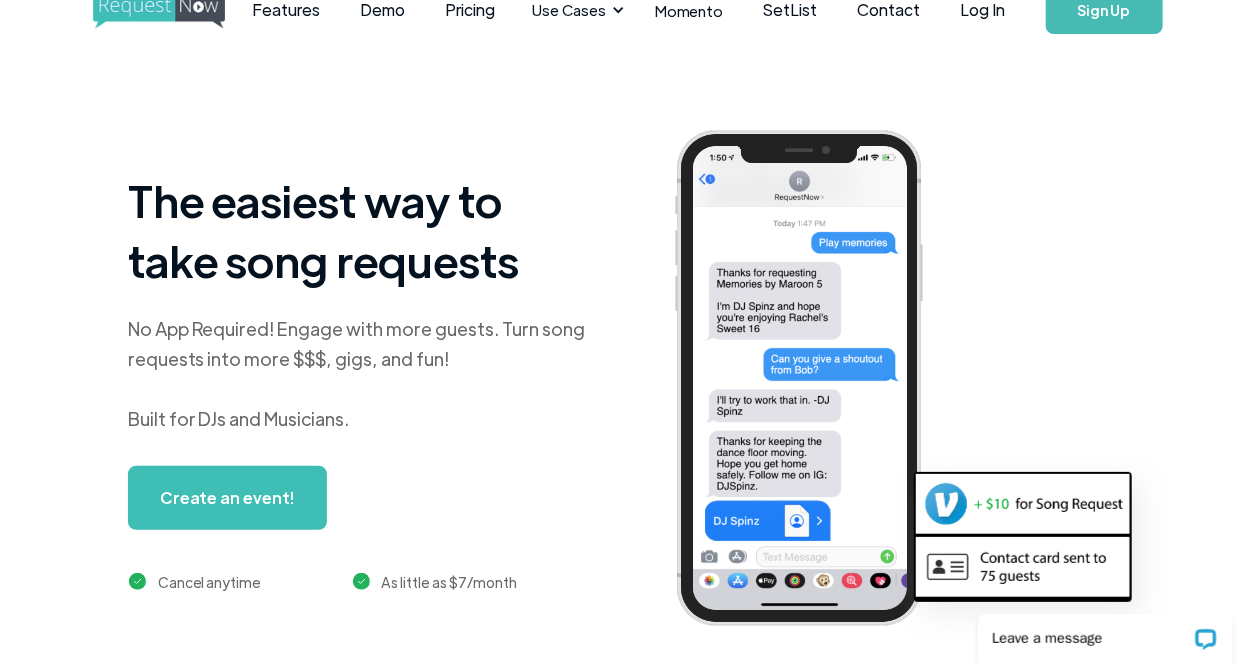 scroll, scrollTop: 0, scrollLeft: 0, axis: both 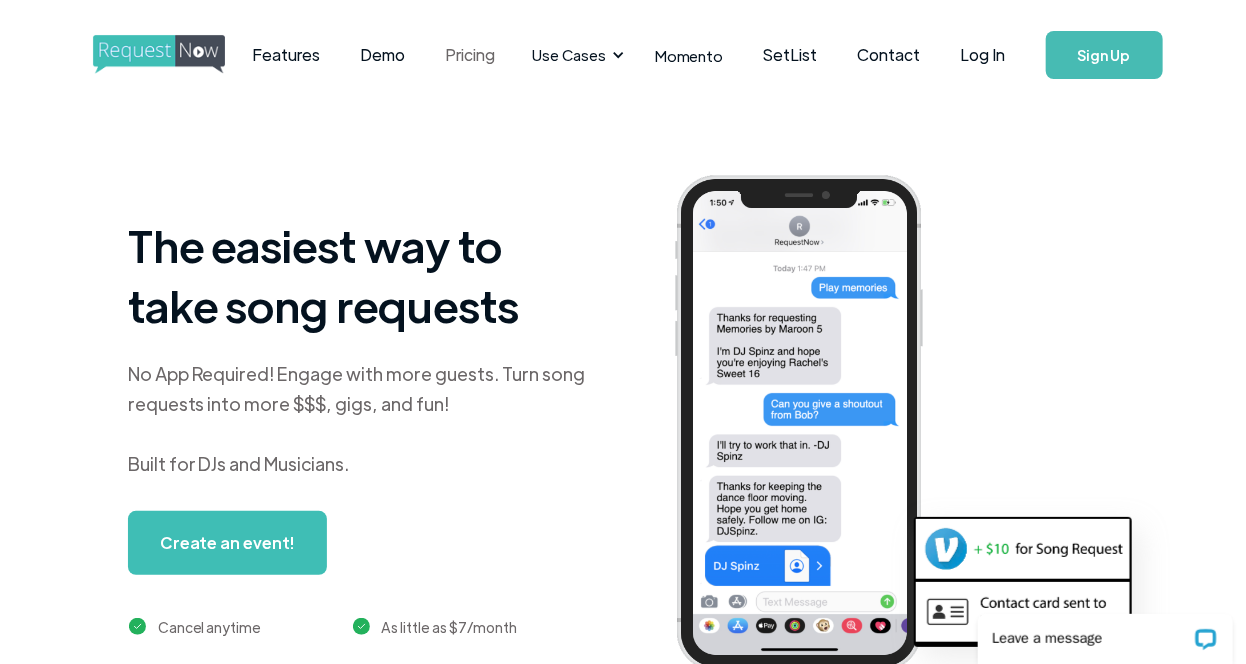 click on "Pricing" at bounding box center [470, 55] 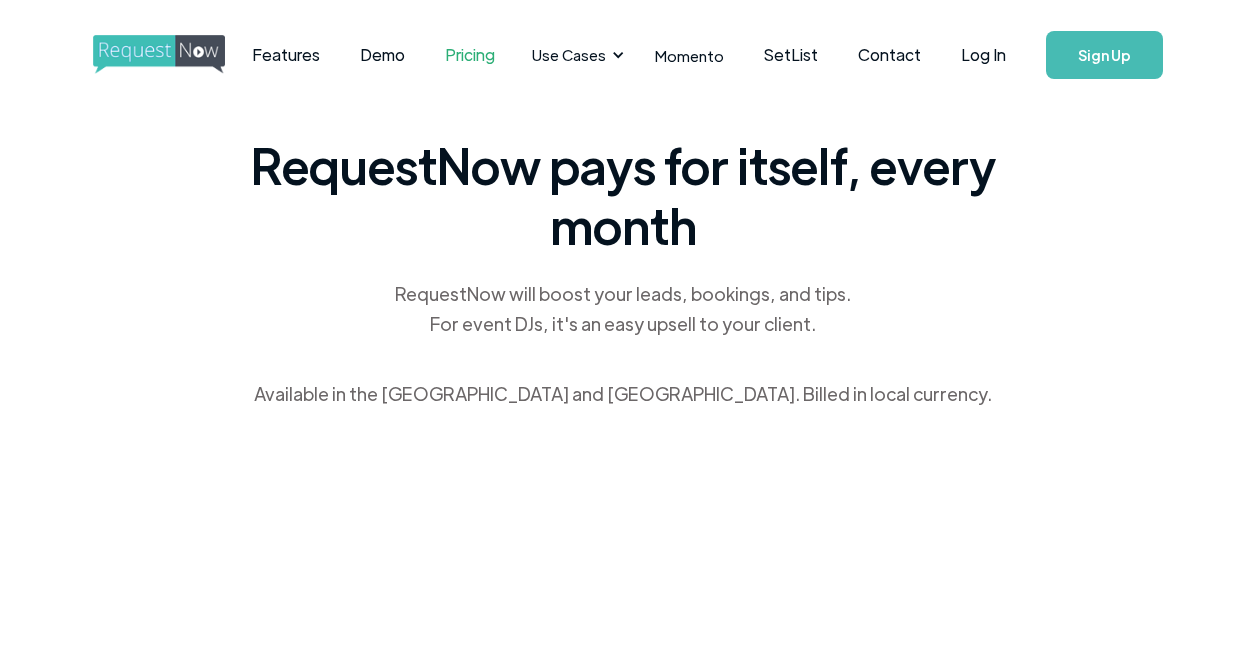 scroll, scrollTop: 0, scrollLeft: 0, axis: both 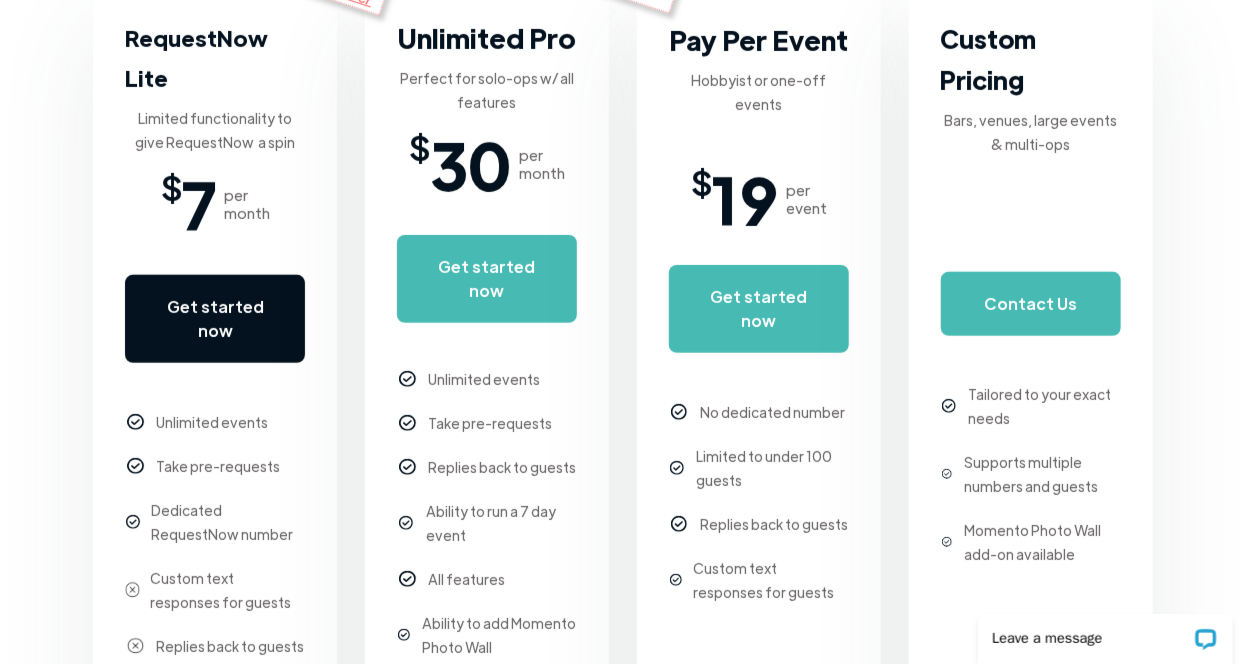 click on "Get started now" at bounding box center (215, 319) 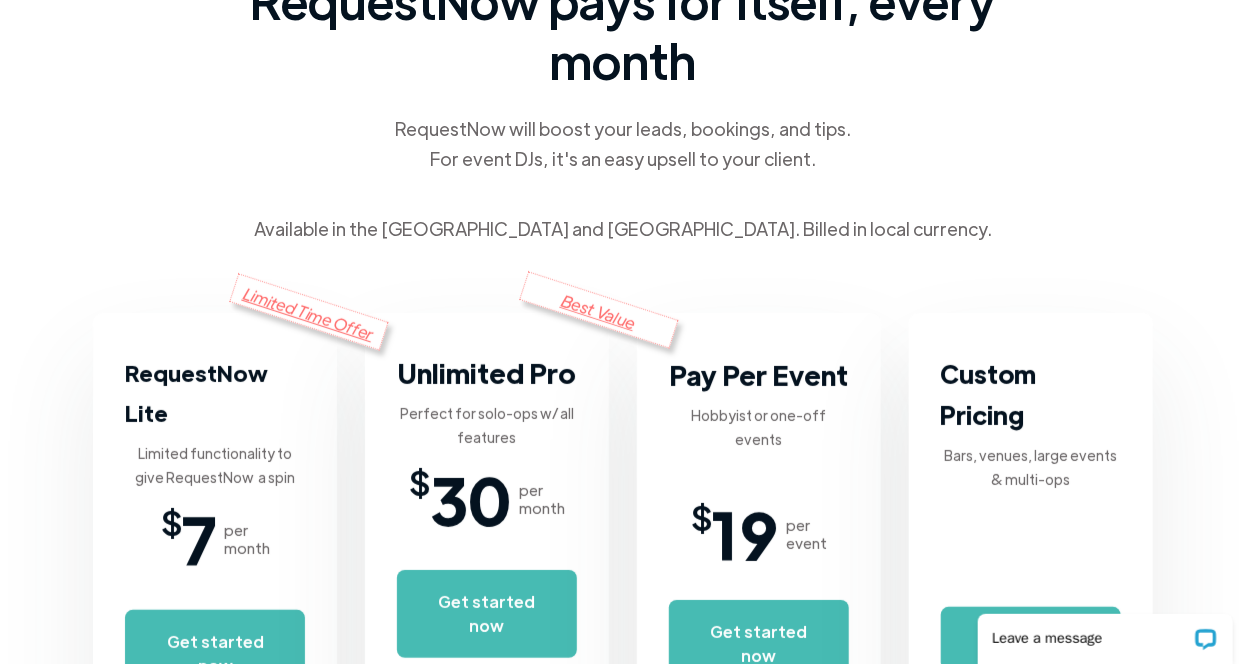 scroll, scrollTop: 0, scrollLeft: 0, axis: both 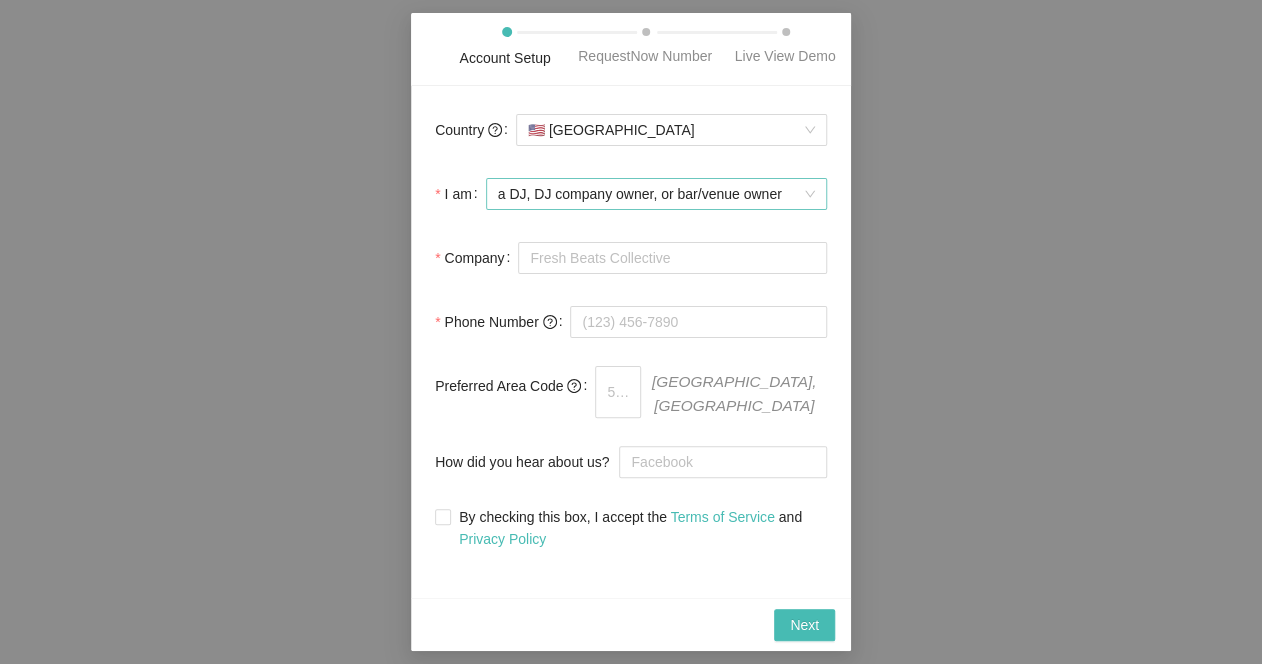 click on "a DJ, DJ company owner, or bar/venue owner" at bounding box center [656, 194] 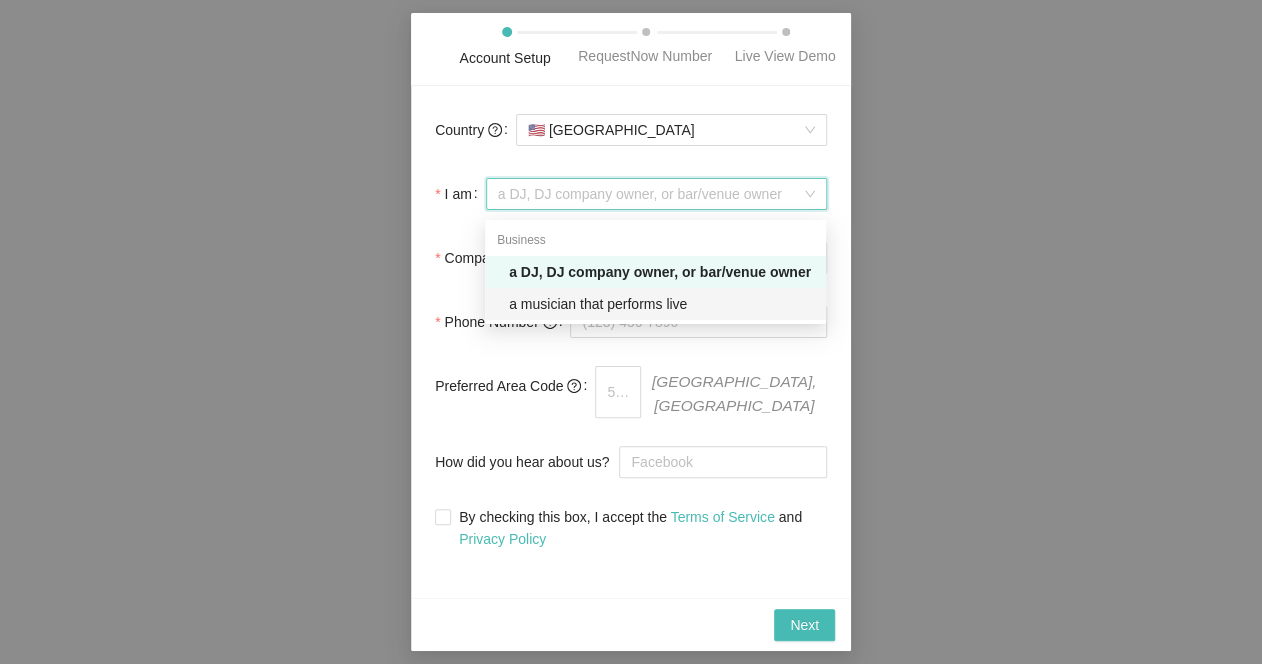 click on "a musician that performs live" at bounding box center [661, 304] 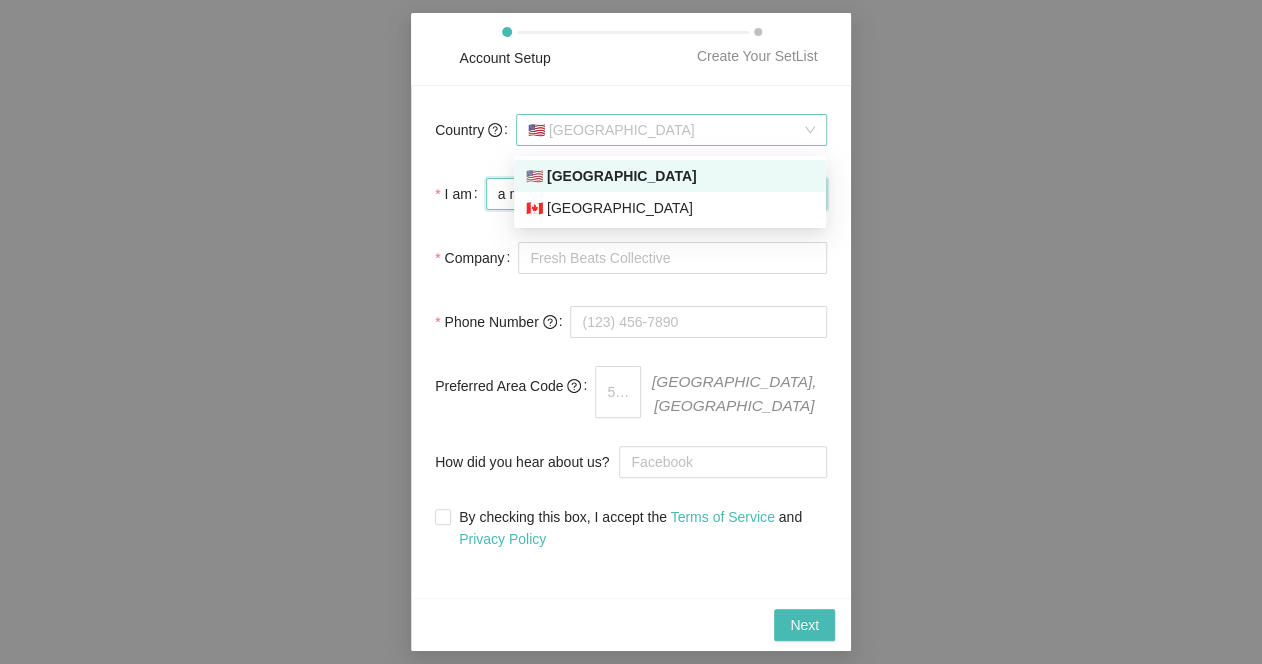 click on "🇺🇸   [GEOGRAPHIC_DATA]" at bounding box center (671, 130) 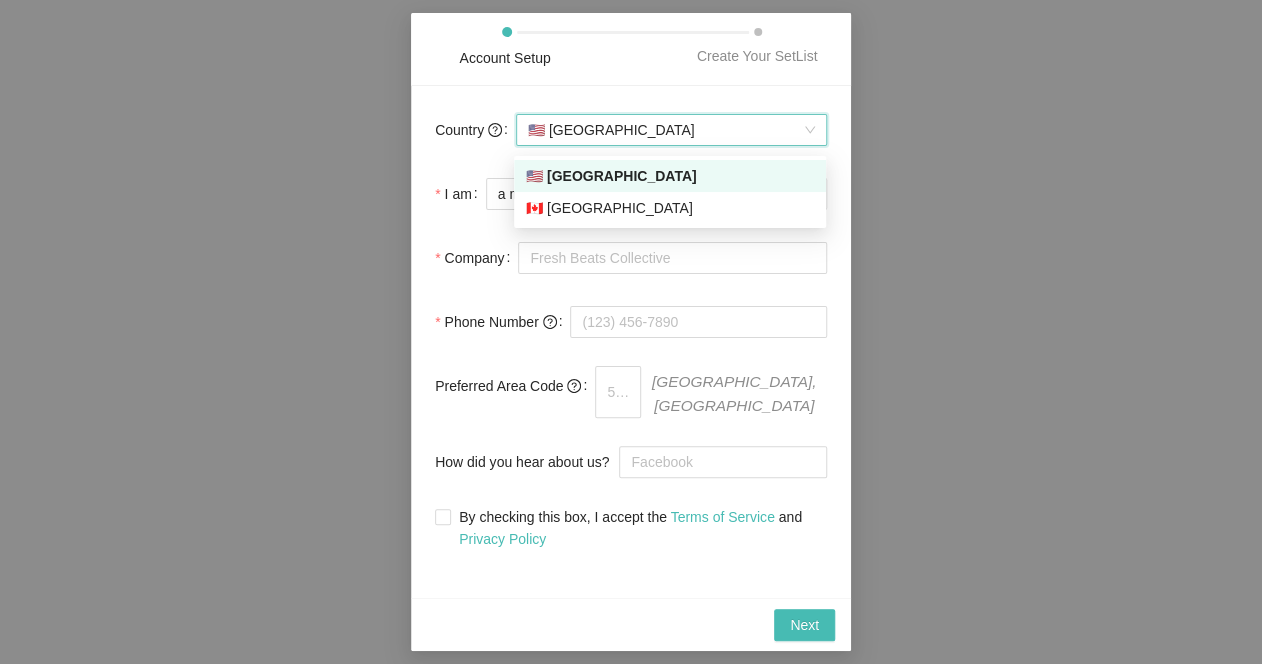 click on "🇺🇸   [GEOGRAPHIC_DATA]" at bounding box center [671, 130] 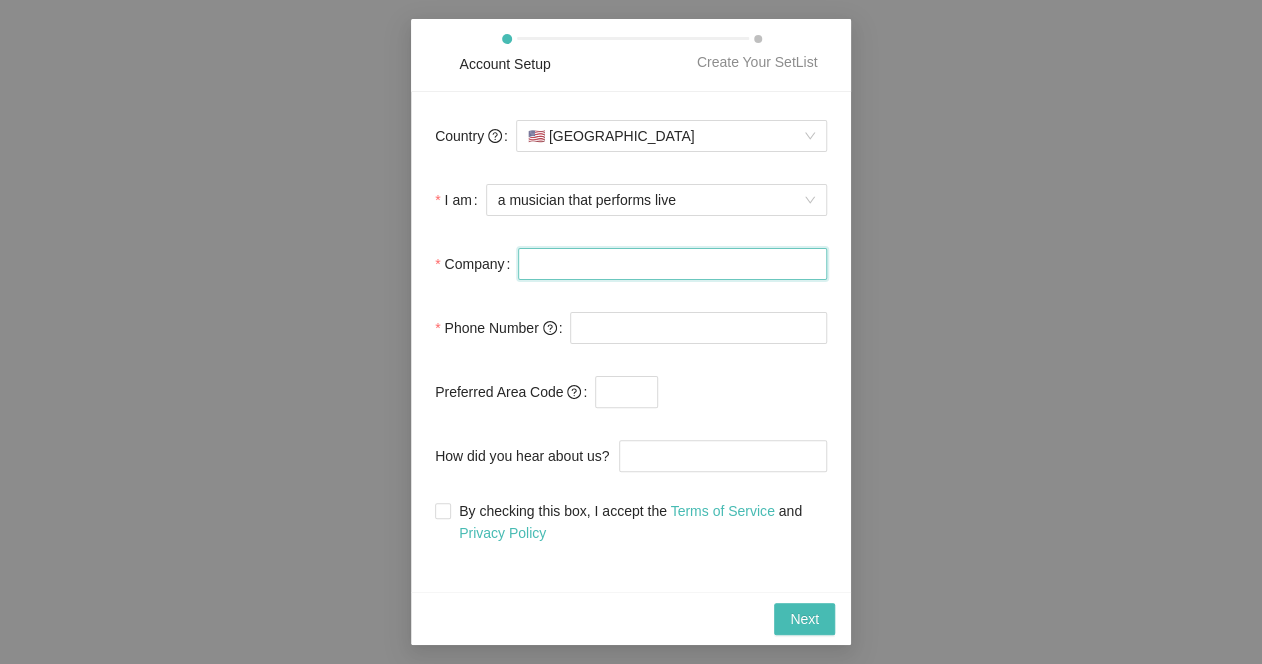 click on "Company" at bounding box center (672, 264) 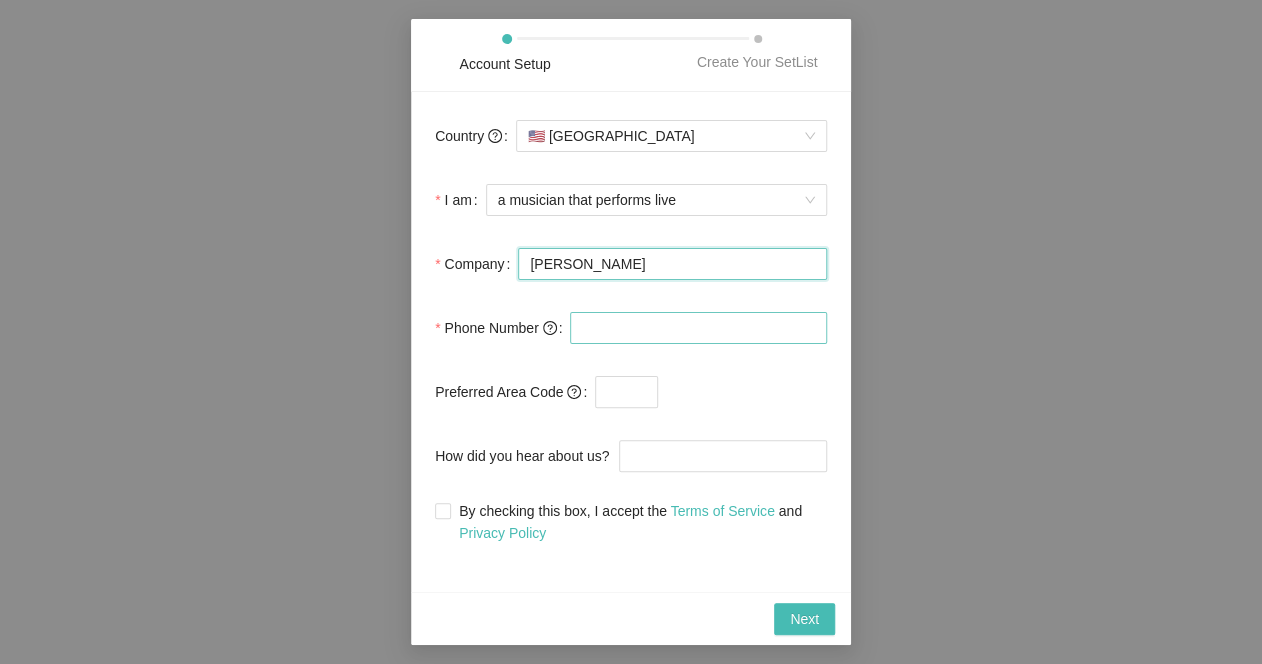 type on "[PERSON_NAME]" 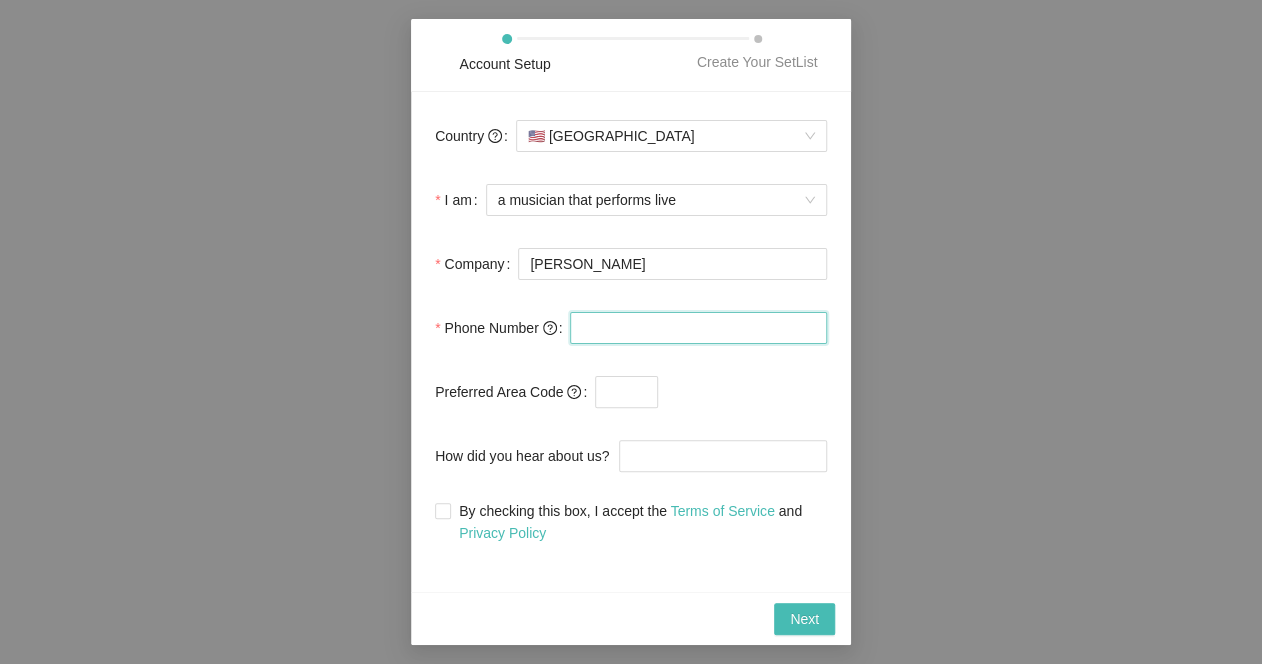 click at bounding box center (698, 328) 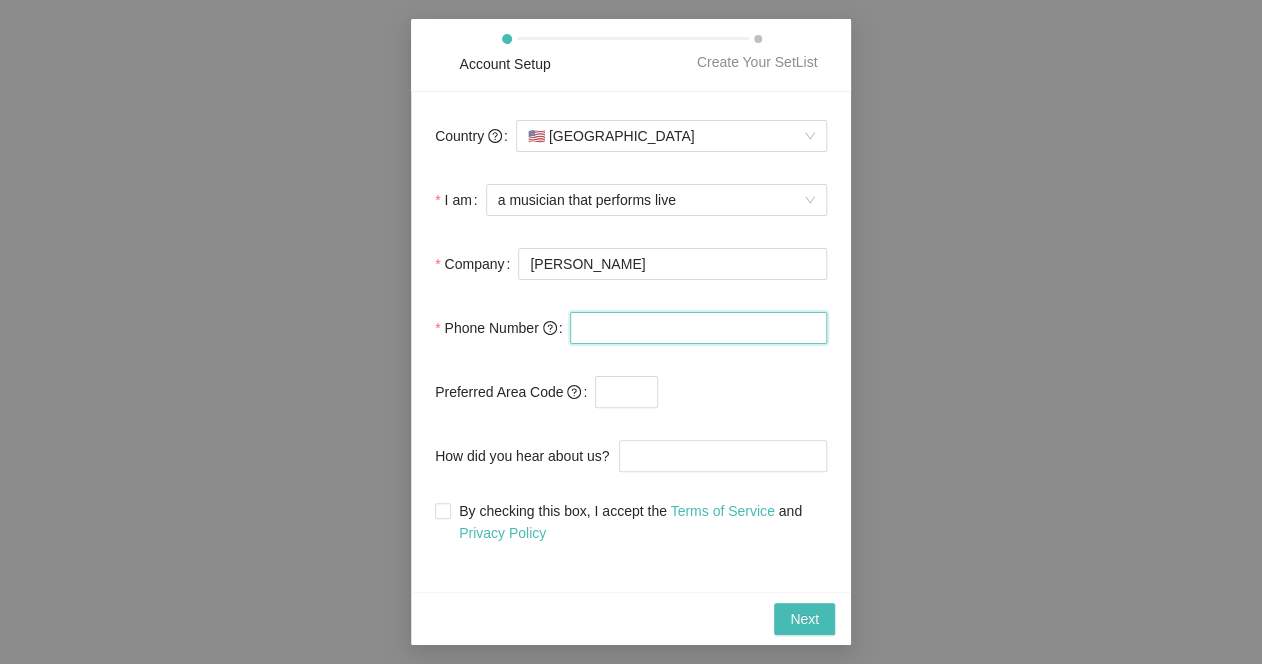 type on "[PHONE_NUMBER]" 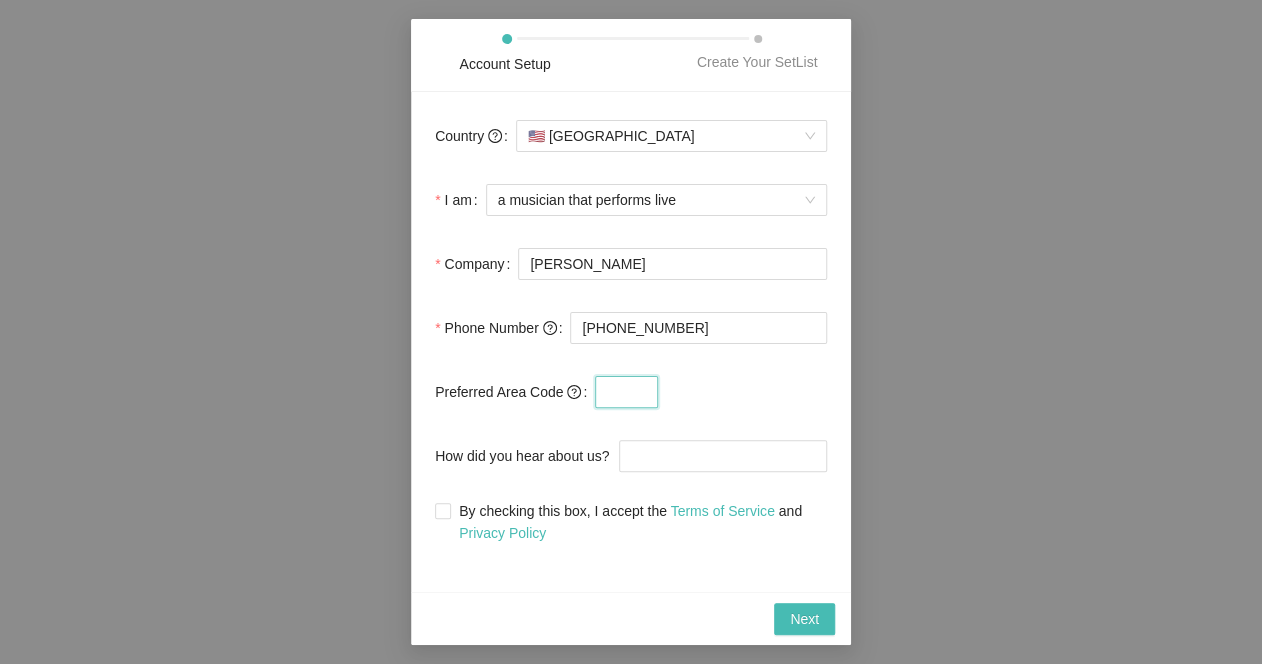 click at bounding box center (626, 392) 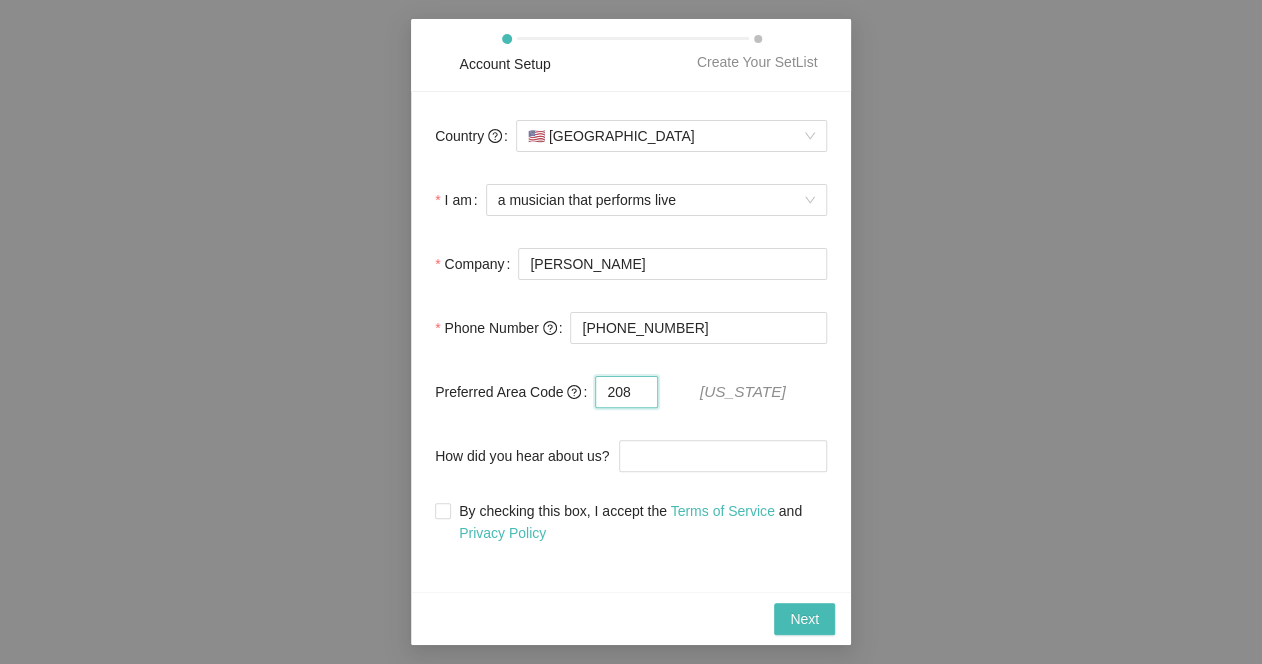 type on "208" 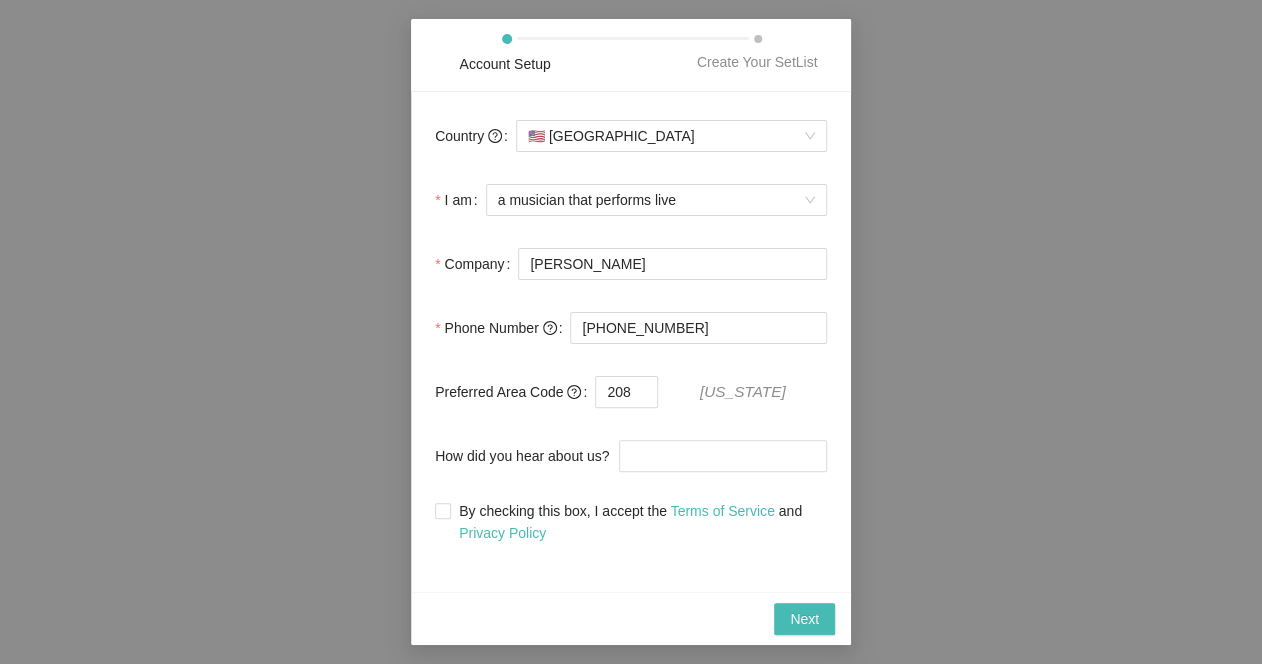 click on "Country   🇺🇸   [GEOGRAPHIC_DATA] I am a musician that performs live Company [PERSON_NAME] Phone Number   [PHONE_NUMBER] Preferred Area Code   208 [US_STATE] How did you hear about us? By checking this box, I accept the   Terms of Service   and   Privacy Policy" 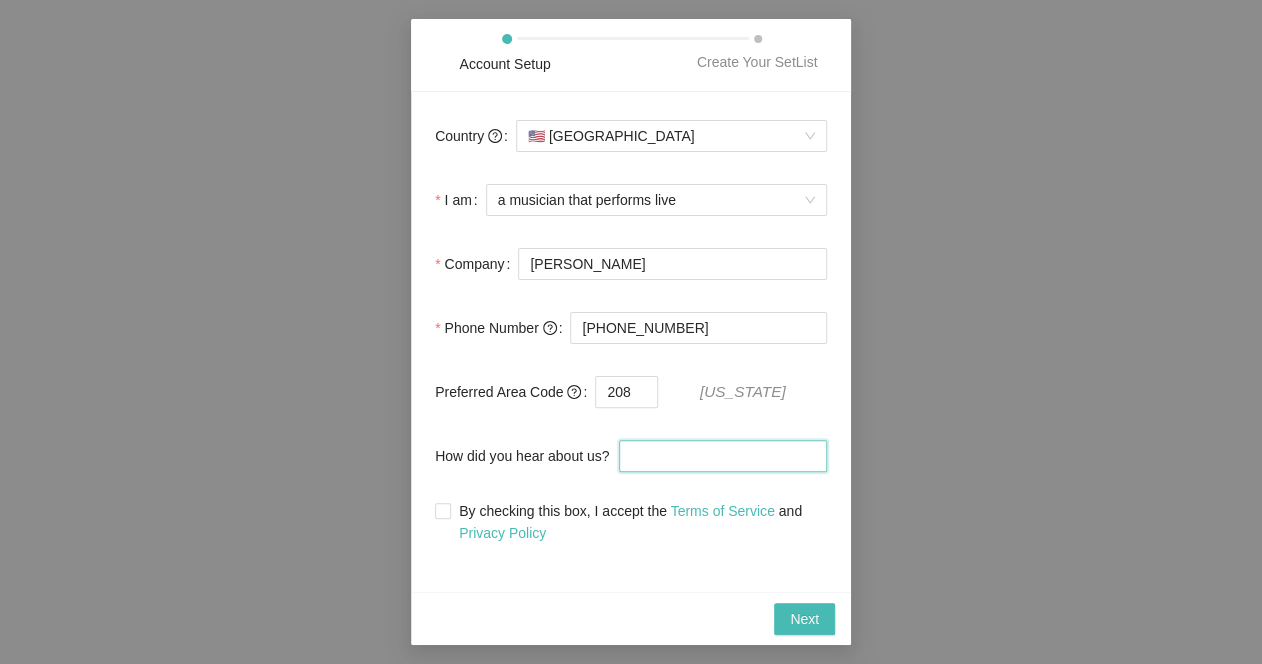 click on "How did you hear about us?" at bounding box center (723, 456) 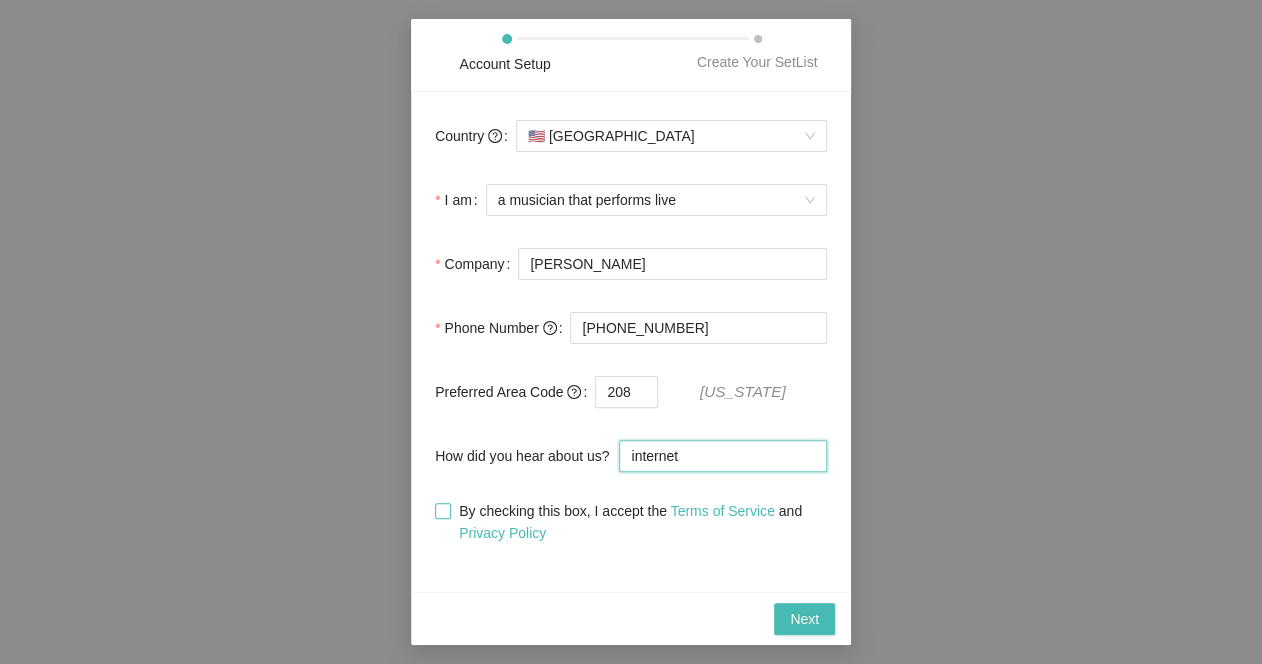 type on "internet" 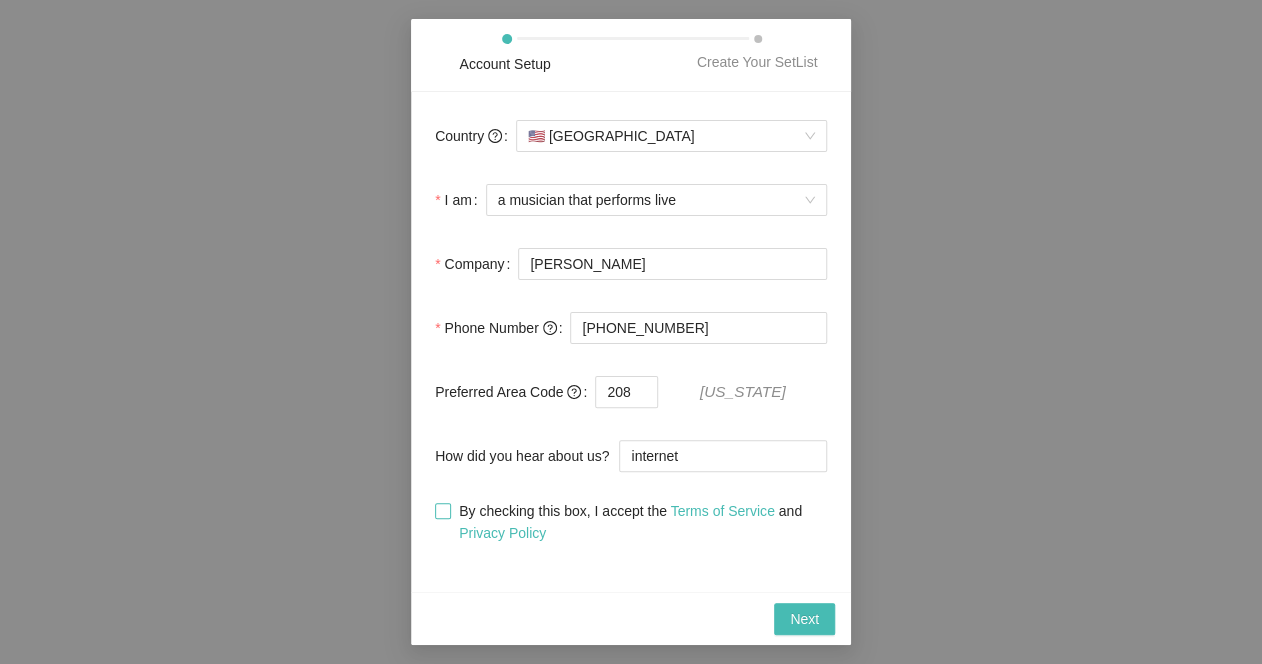 click on "By checking this box, I accept the   Terms of Service   and   Privacy Policy" at bounding box center [442, 510] 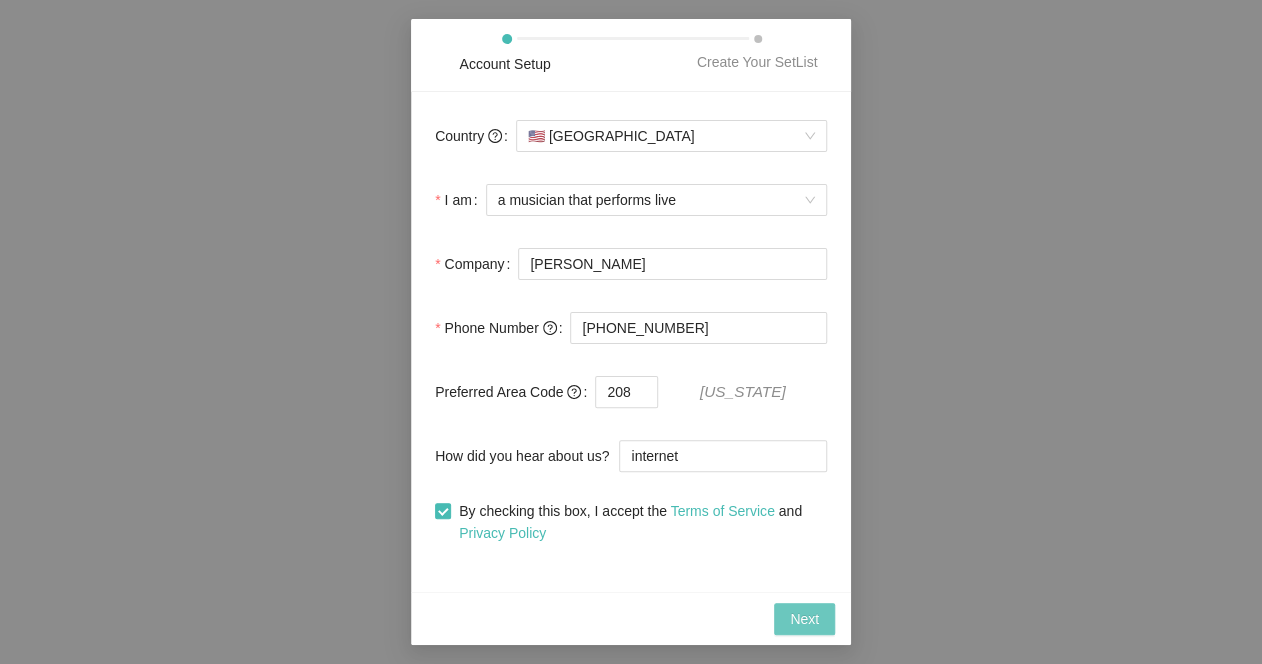 click on "Next" at bounding box center [804, 619] 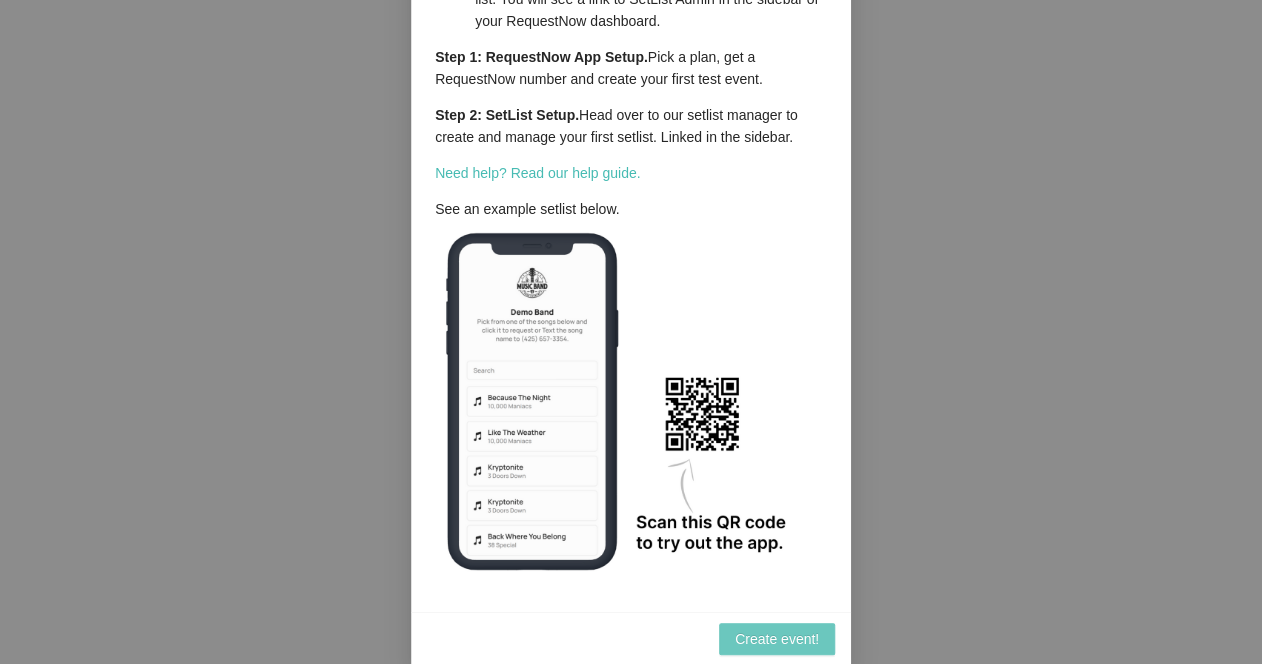 scroll, scrollTop: 0, scrollLeft: 0, axis: both 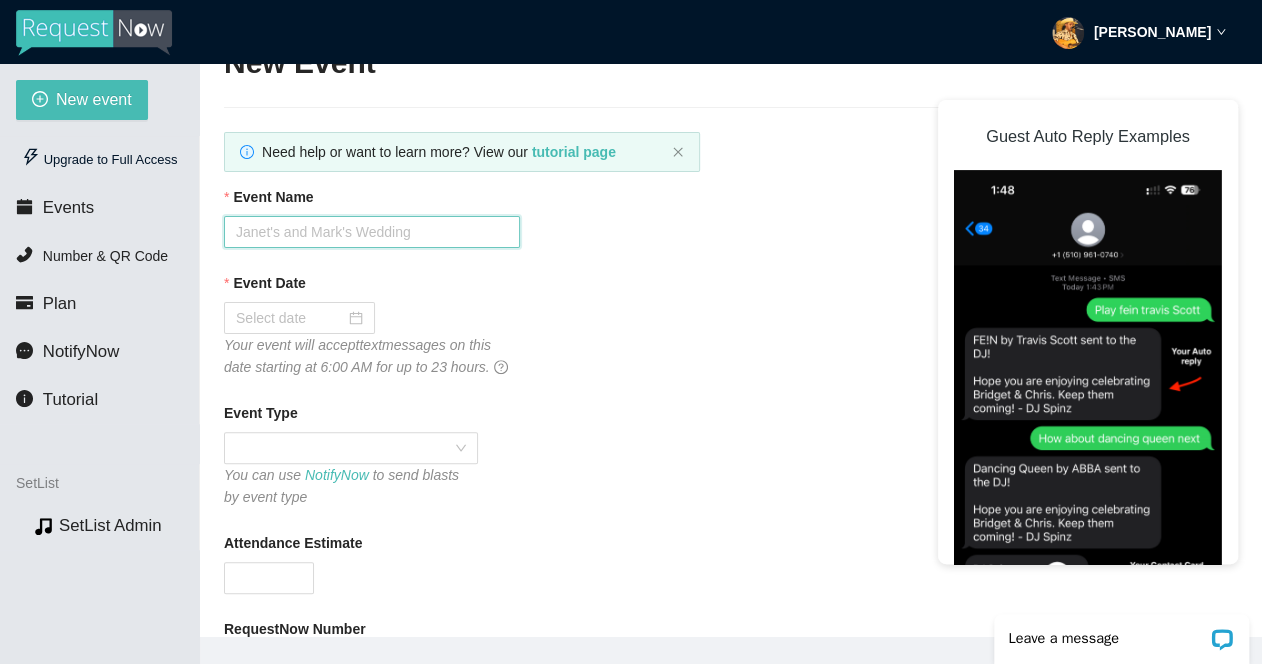click on "Event Name" at bounding box center [372, 232] 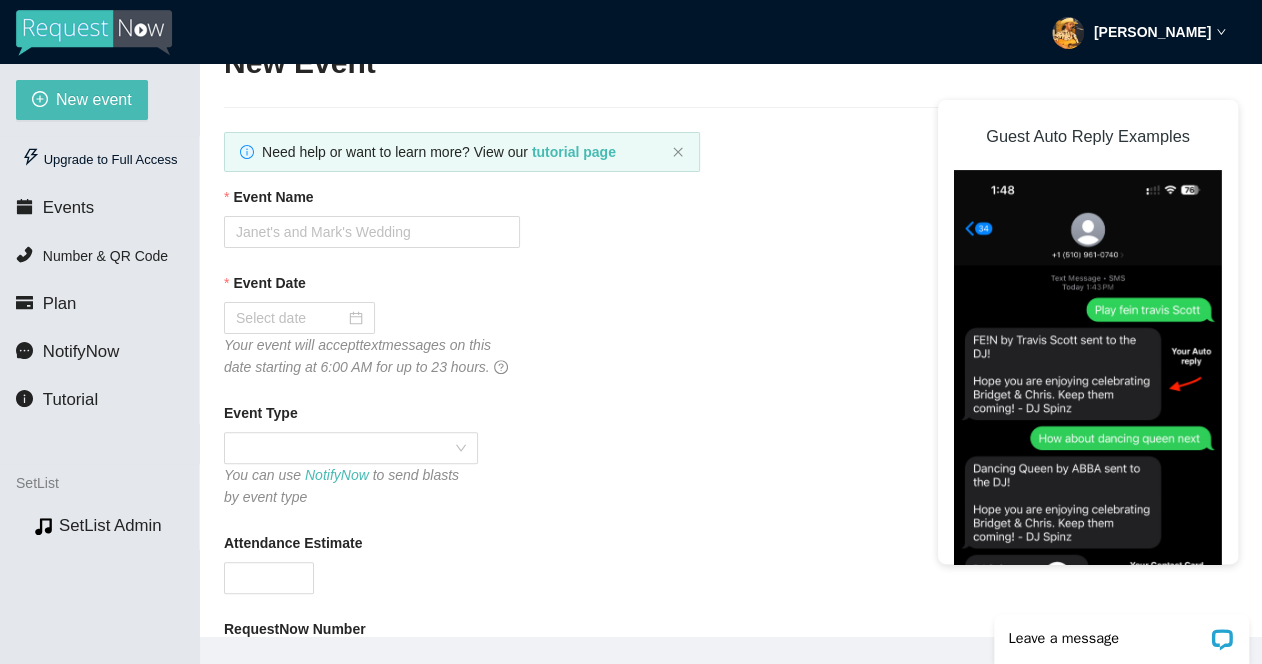 click on "Event Name Event Date Your event will accept  text  messages on this date starting at 6:00 AM for up to 23 hours.   Event Type You can use   NotifyNow   to send blasts by event type Attendance Estimate RequestNow Number You will receive this number after creating the event! BRANDING Auto-Reply Signature   EVENT END Thank-You Message   [NEW]  Schedule your thank-you message to automatically send around 10:00 AM following the end of your event   Head to your   Profile page   to update your virtual contact card! Include your virtual contact card with your thank-you message when the event ends Remember to  End Event  (in Live View Settings   ) to send this thank-you message (and virtual contact card, if applicable) when the event ends! FEATURES Collect Tips Automatic Song Detection Use automatic song request detection on guest messages to identify the titles and artists VirtualDJ Integration   You can set a default Ask the DJ link in your   Profile page Forward all guest messages to VirtualDJ via "Ask The DJ"" at bounding box center (731, 884) 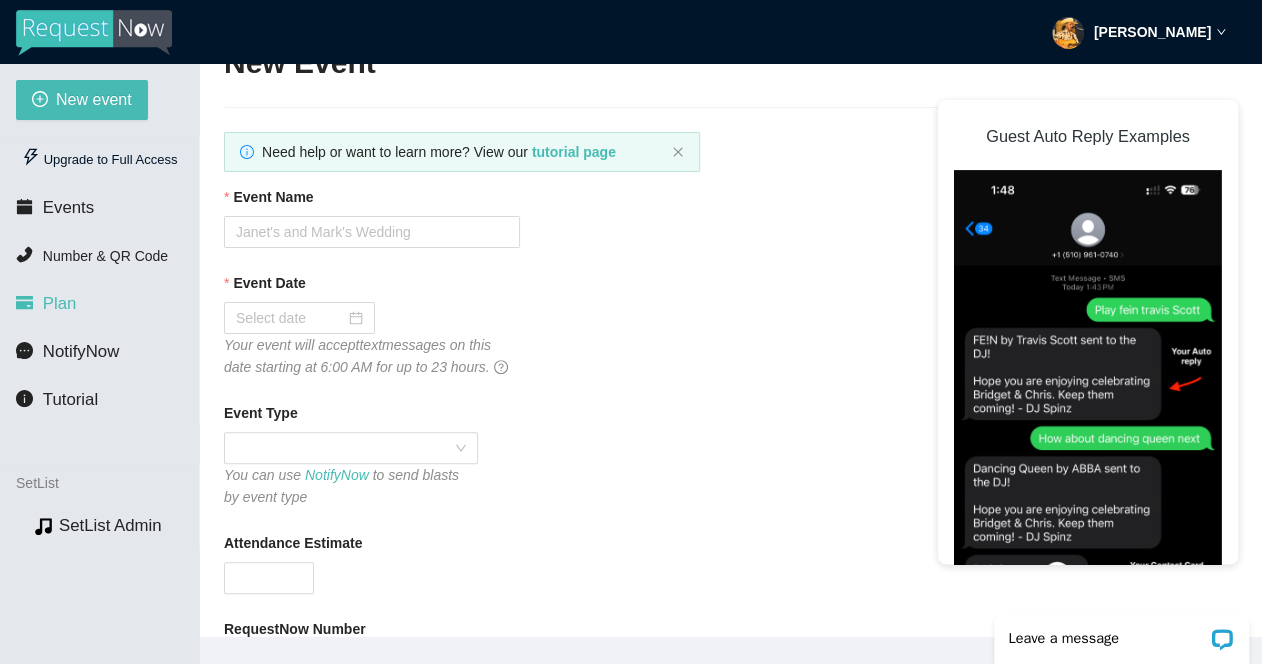 click on "Plan" at bounding box center (60, 303) 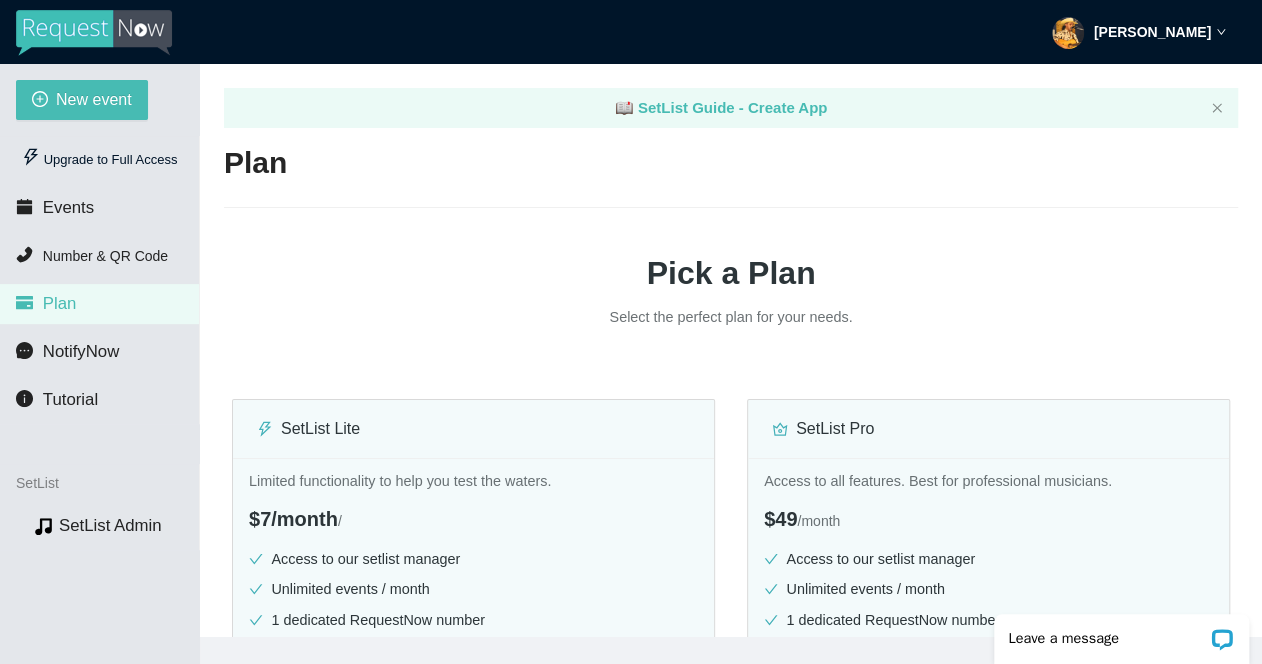 scroll, scrollTop: 0, scrollLeft: 0, axis: both 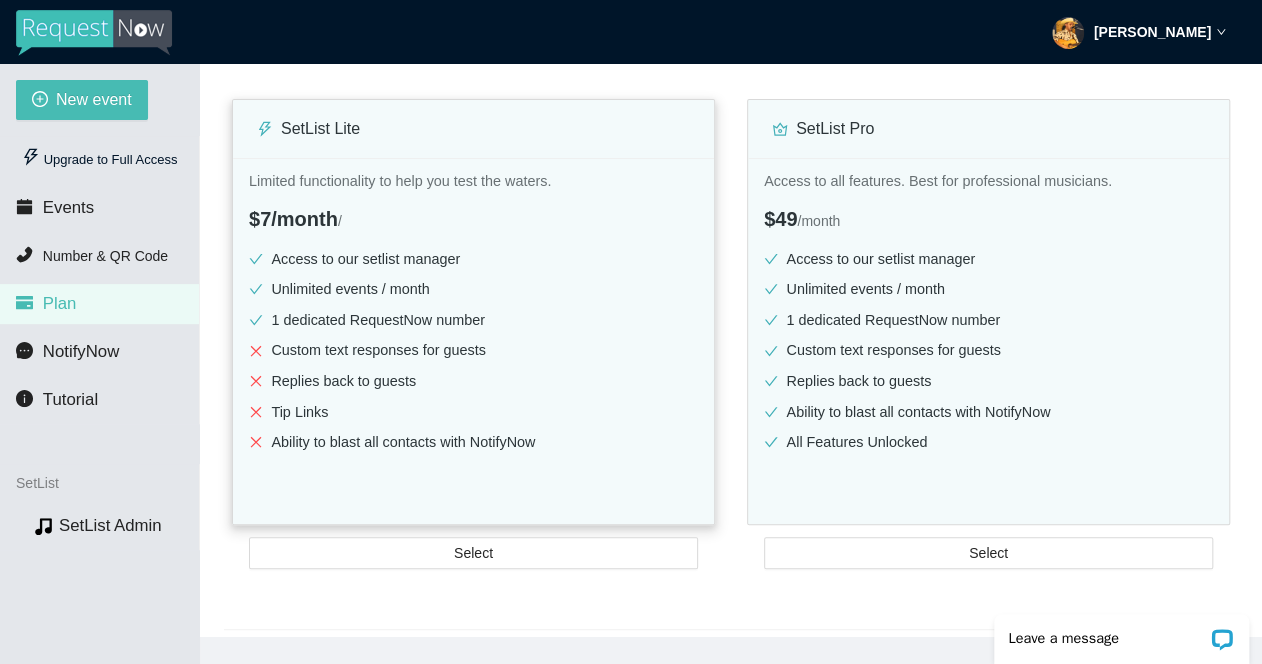click on "1 dedicated RequestNow number" at bounding box center [473, 320] 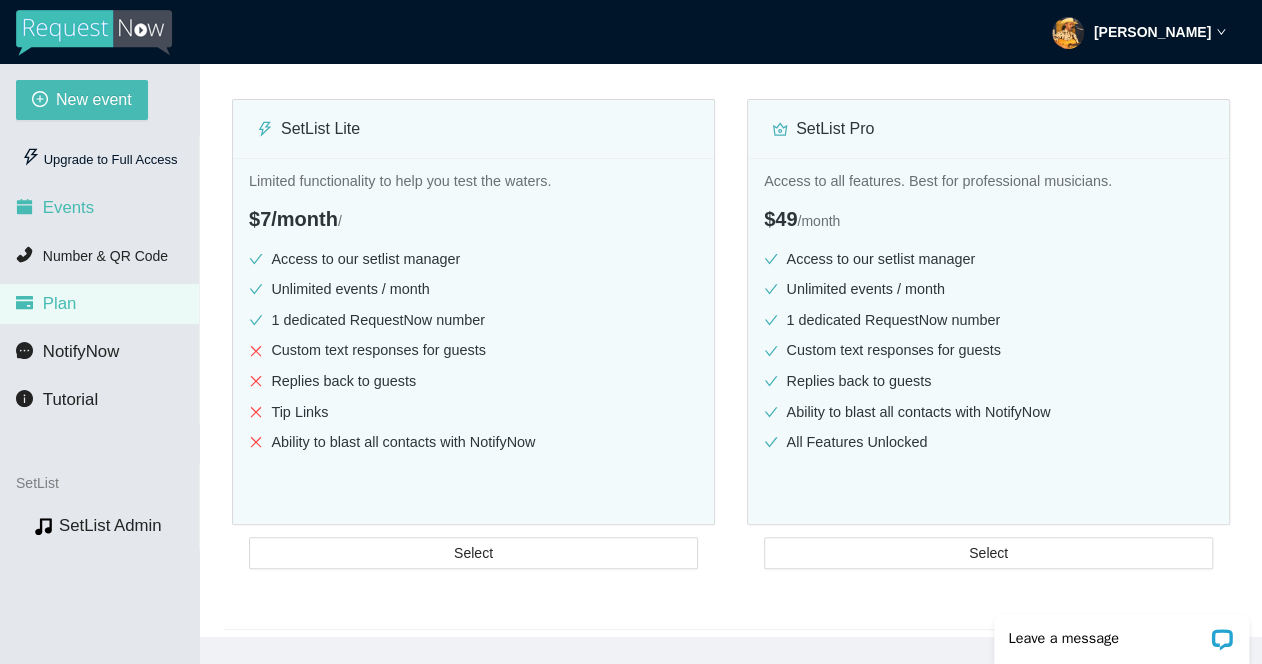click on "Events" at bounding box center [68, 207] 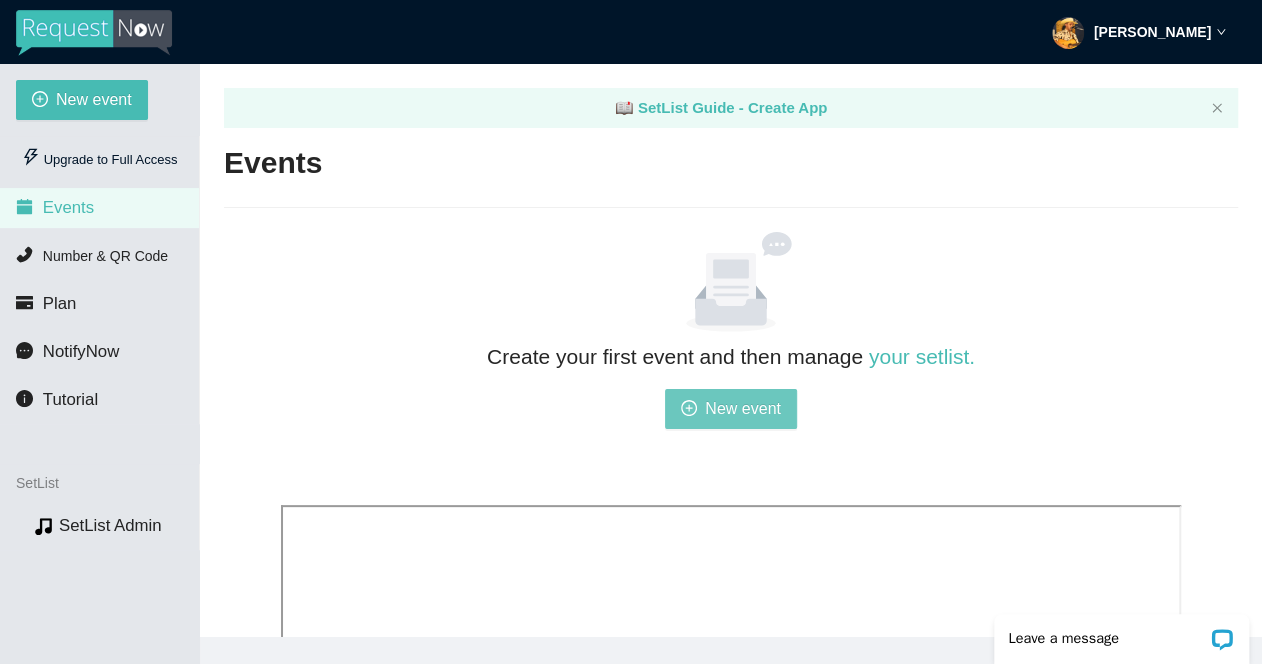 scroll, scrollTop: 0, scrollLeft: 0, axis: both 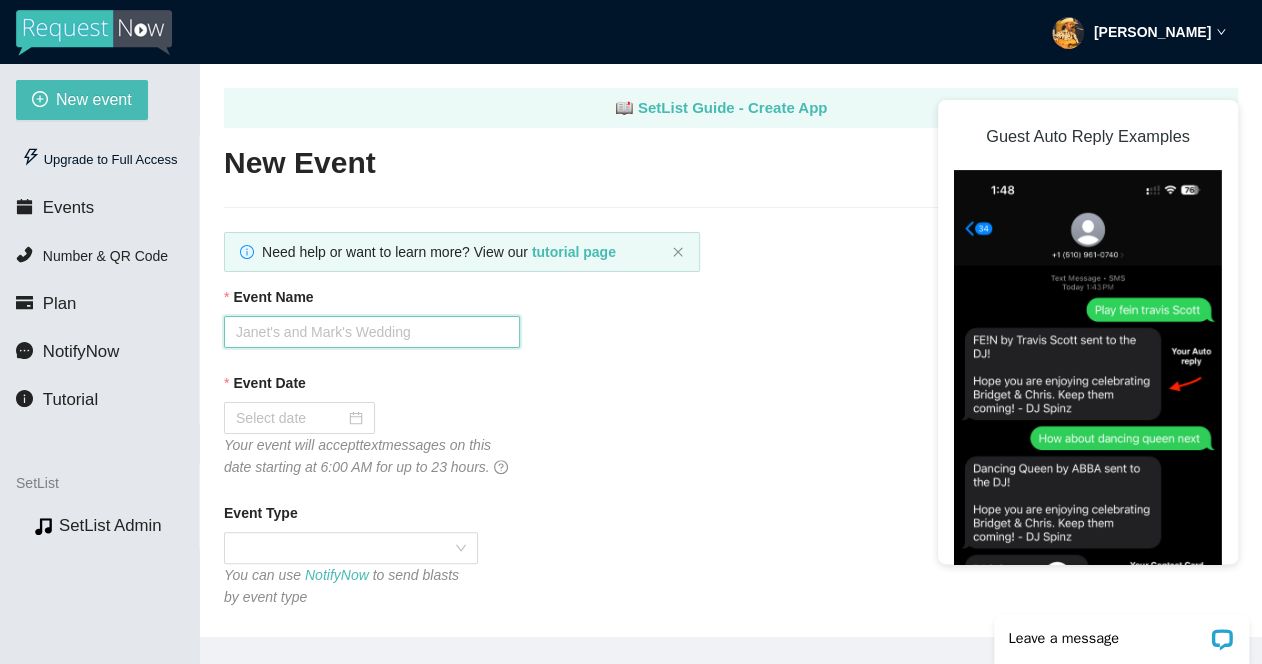 click on "Event Name" at bounding box center (372, 332) 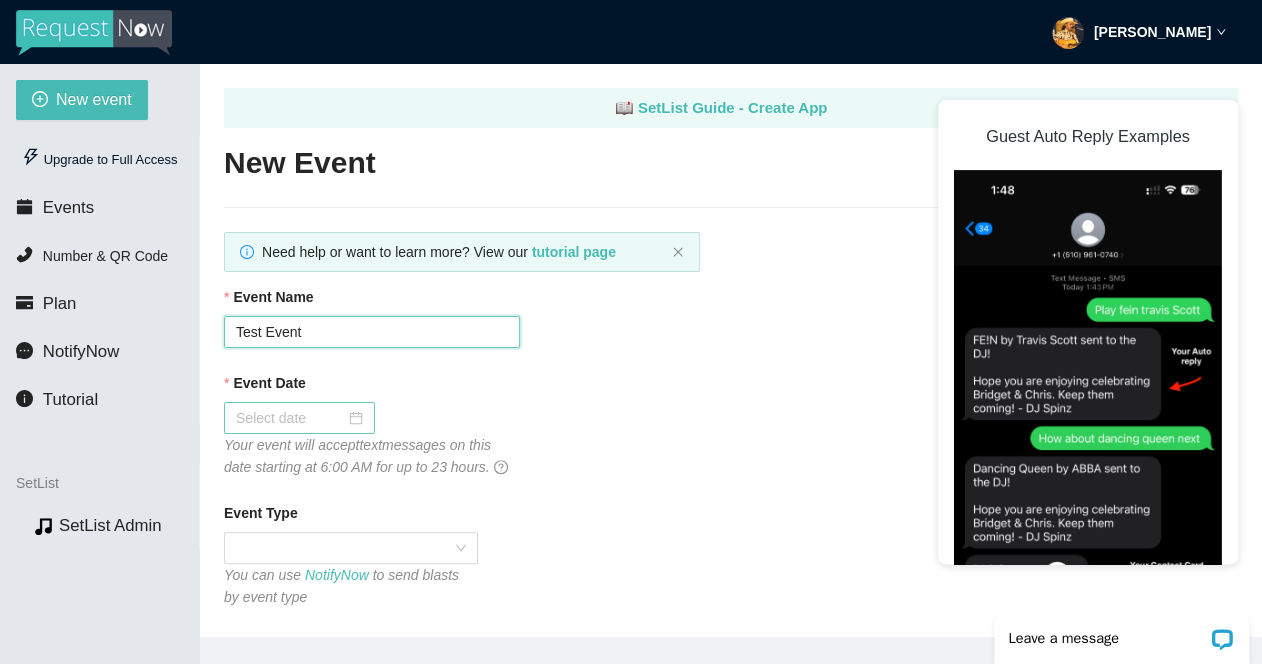 type on "Test Event" 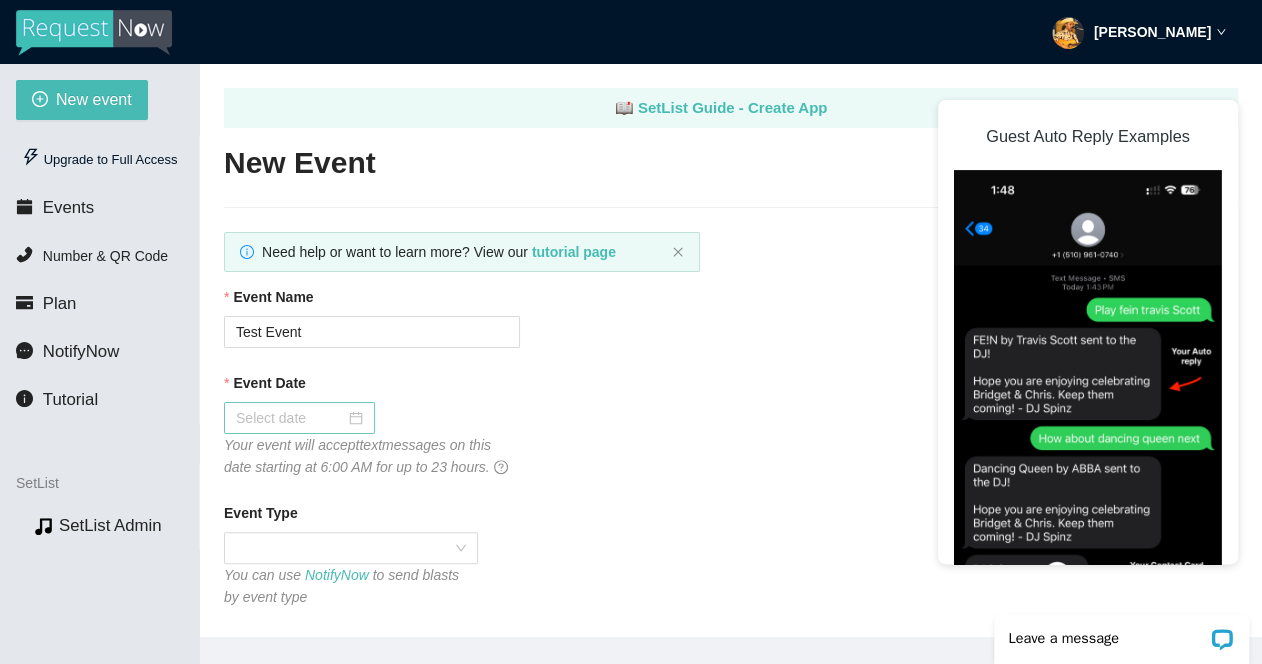 click at bounding box center (299, 418) 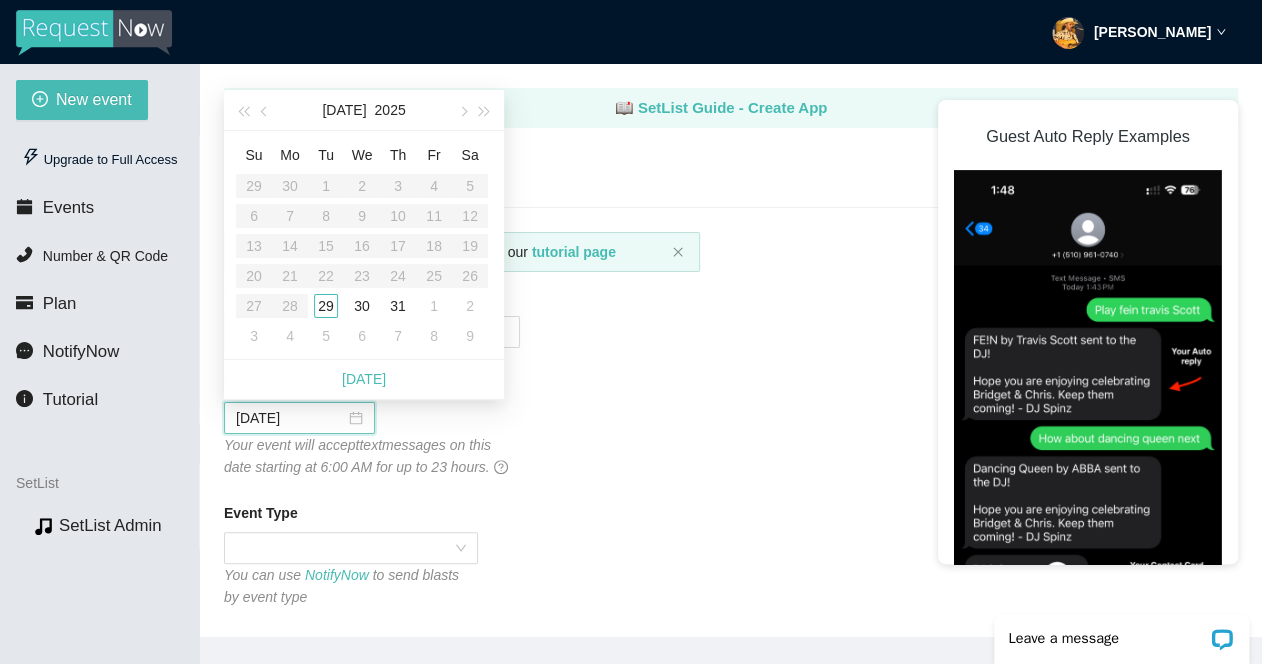type on "08/01/2025" 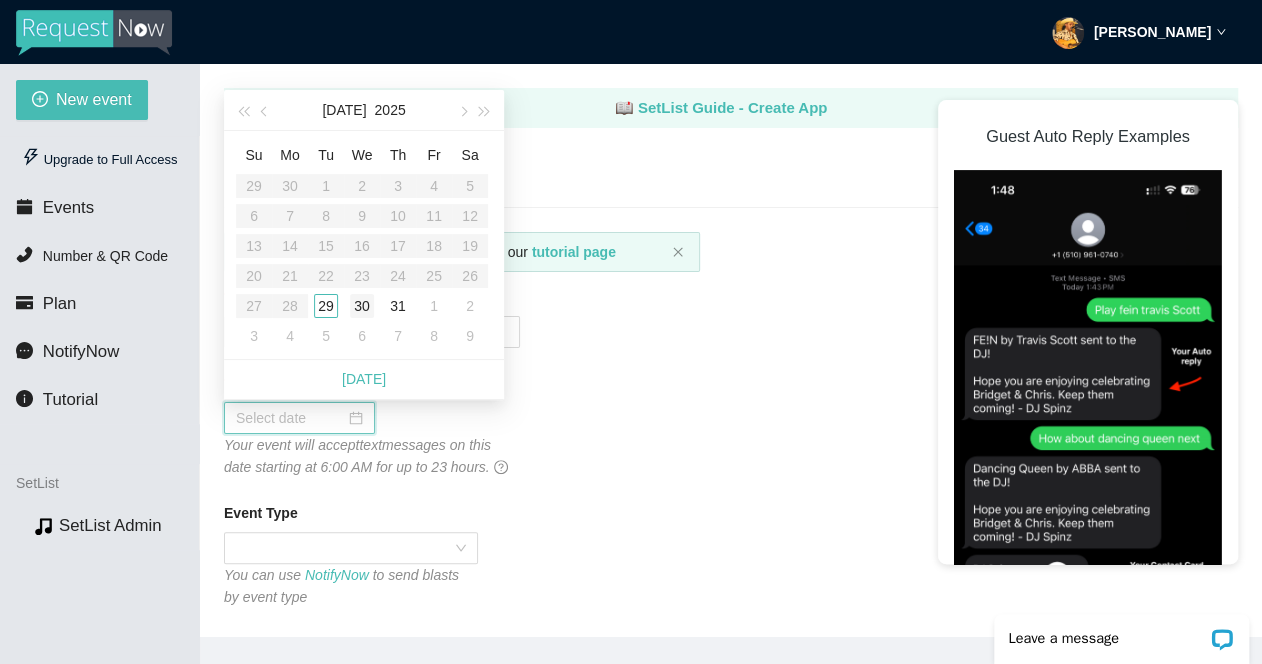 type on "07/30/2025" 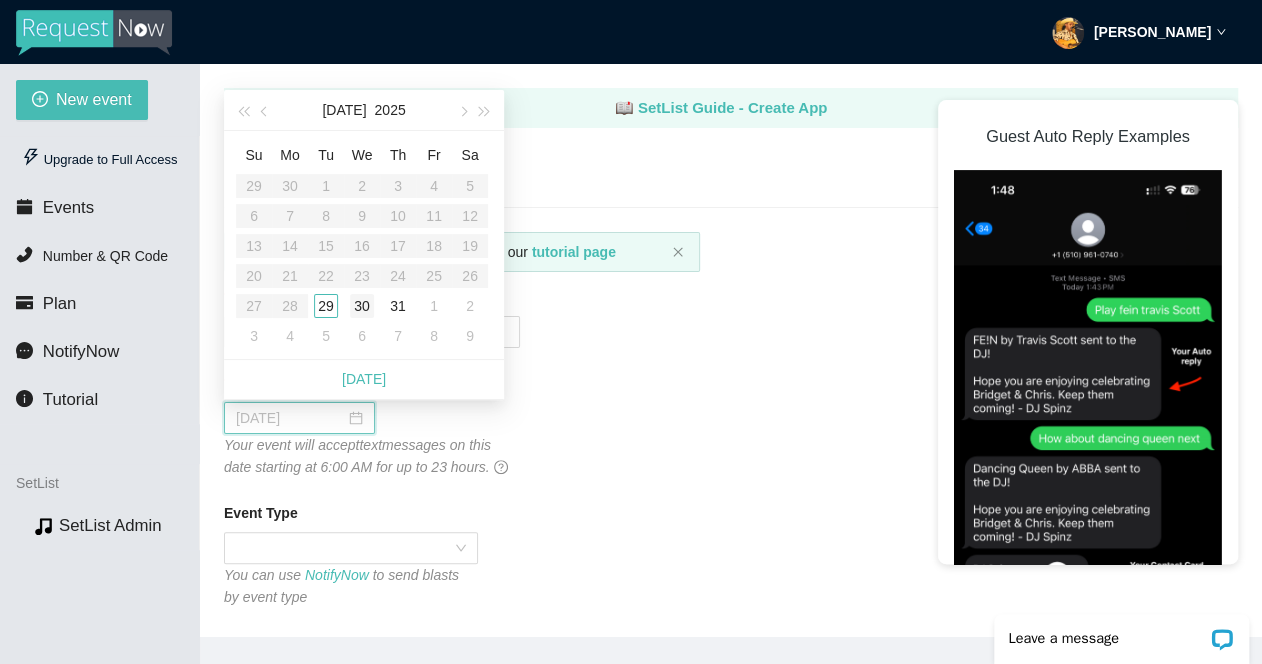 click on "30" at bounding box center [362, 306] 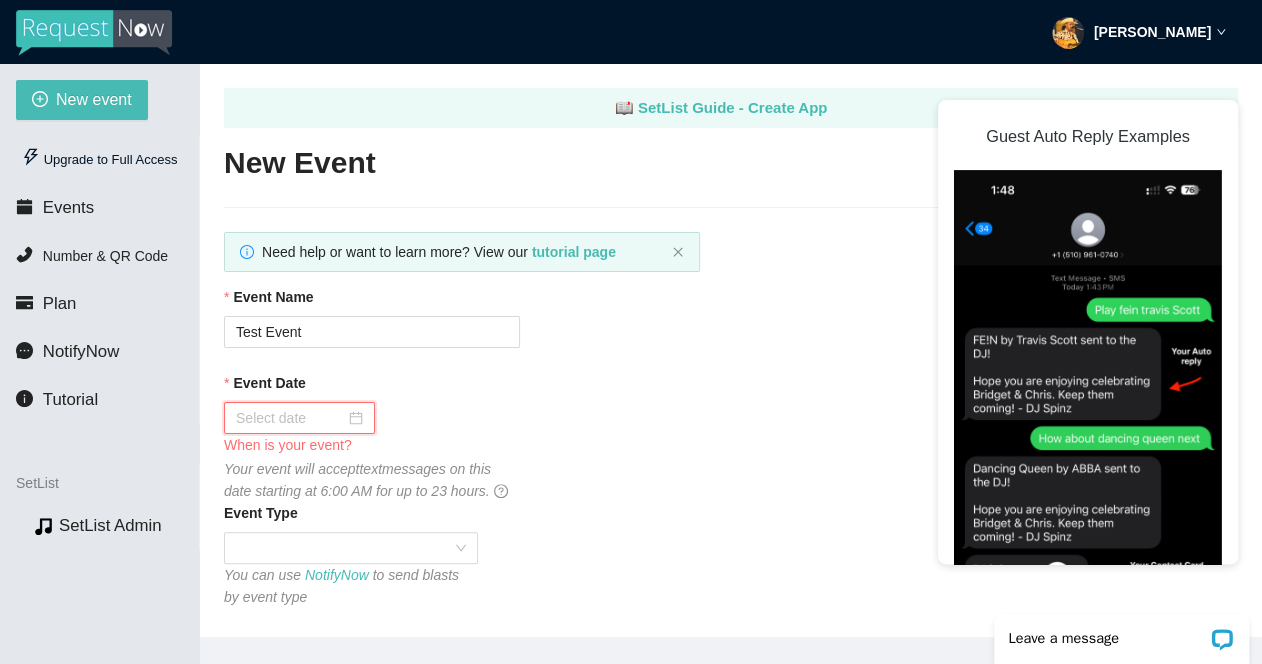 click at bounding box center (299, 418) 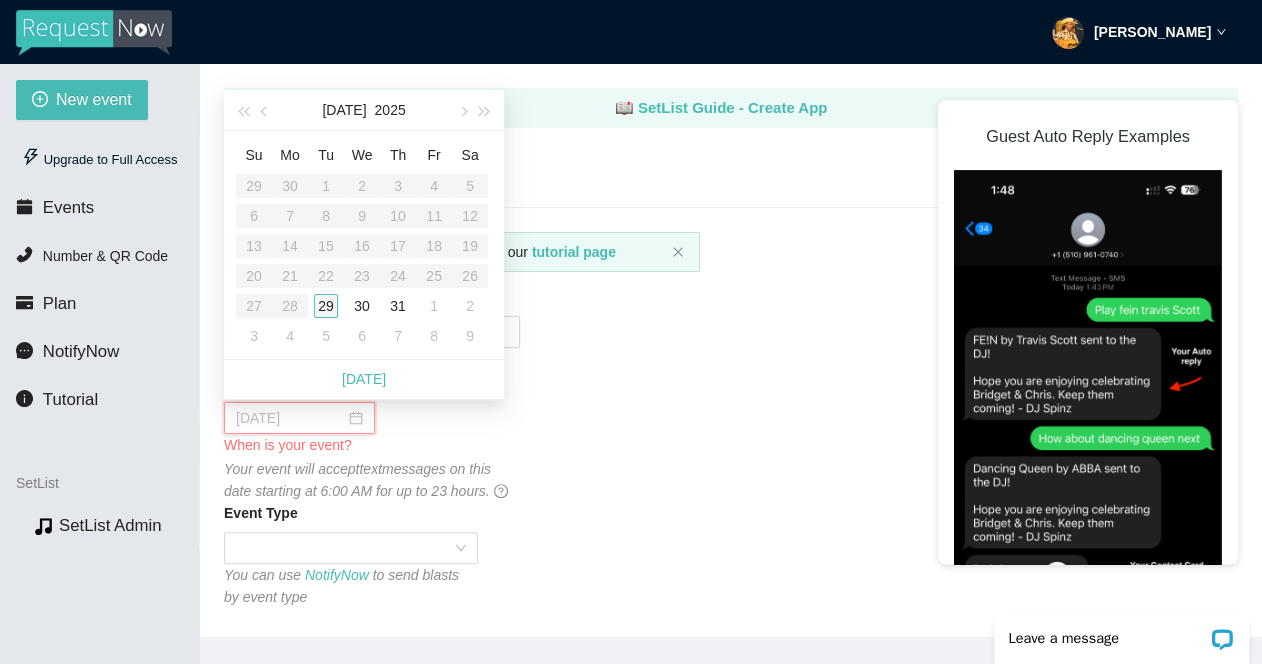 type on "07/29/2025" 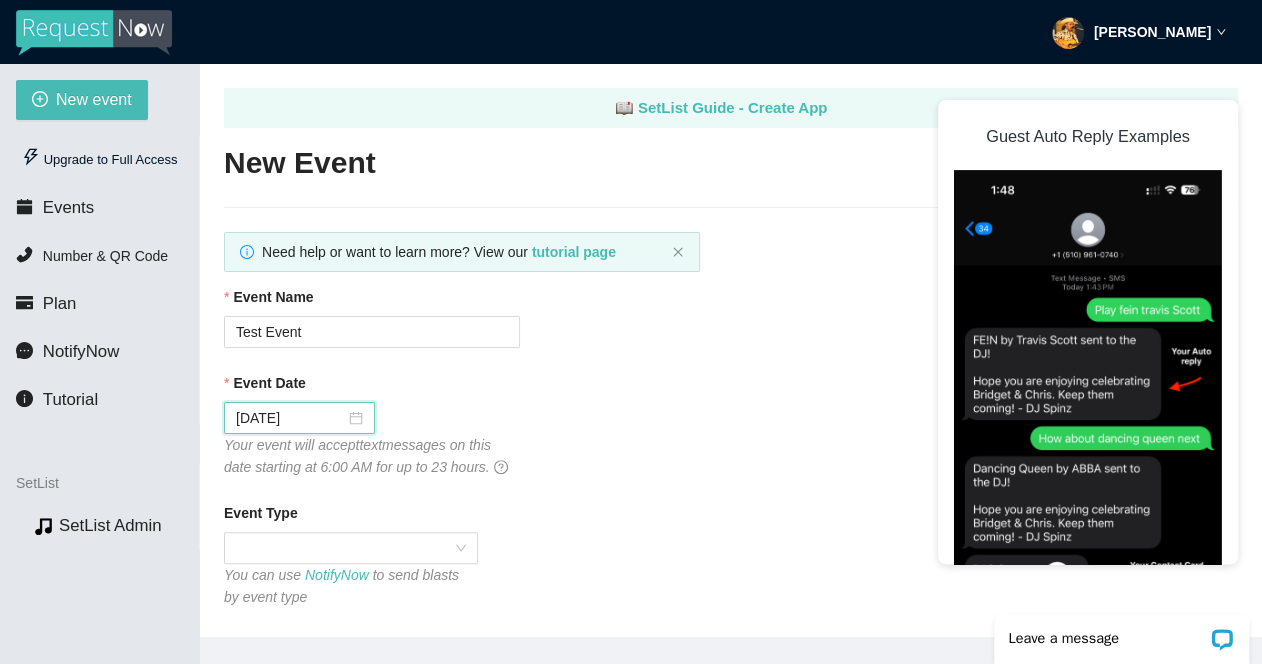 click on "07/29/2025" at bounding box center [372, 418] 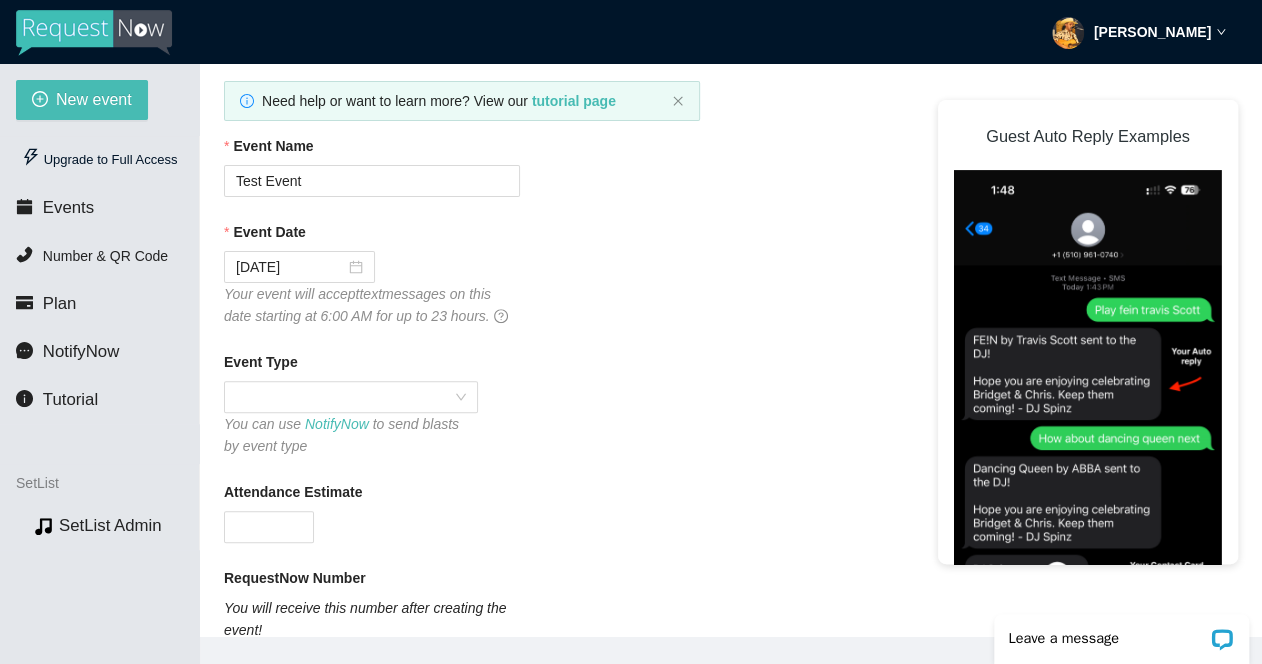 scroll, scrollTop: 200, scrollLeft: 0, axis: vertical 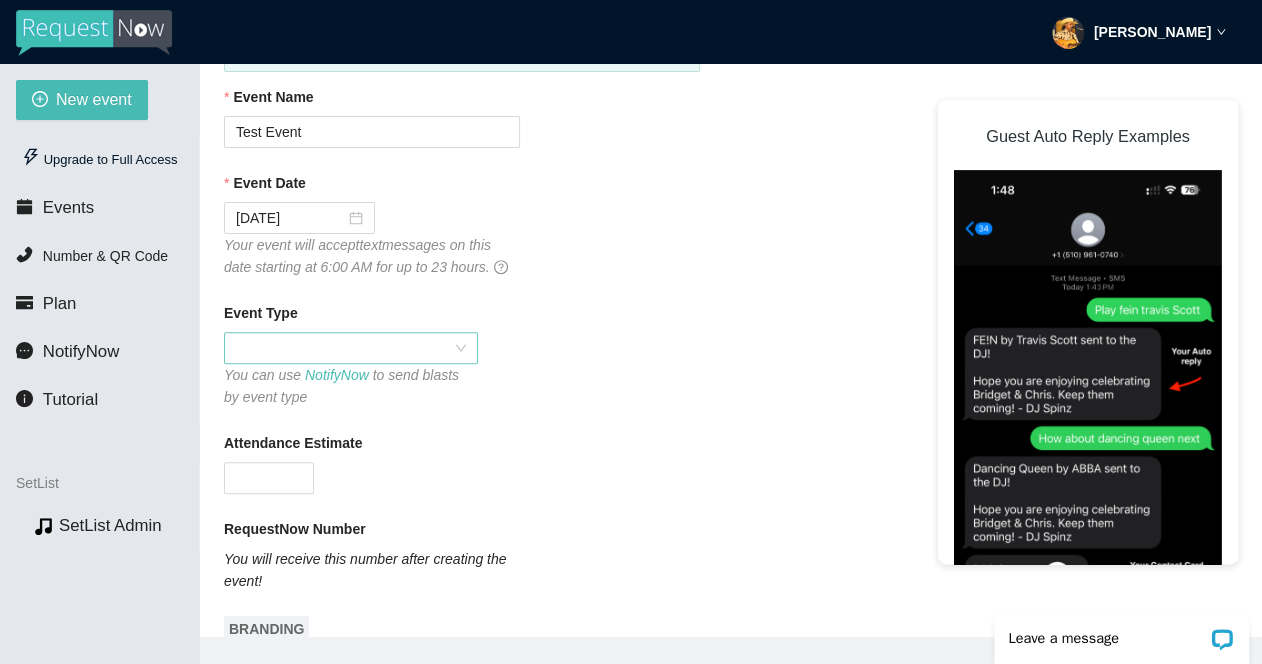 click at bounding box center (351, 348) 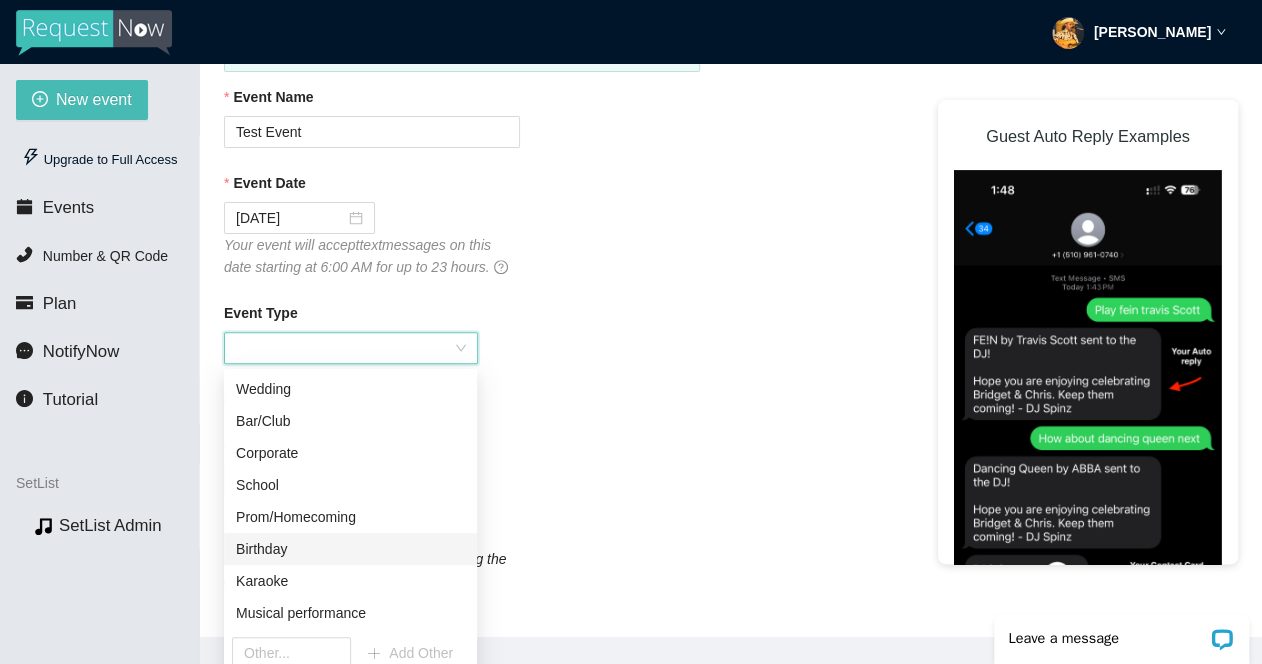 scroll, scrollTop: 32, scrollLeft: 0, axis: vertical 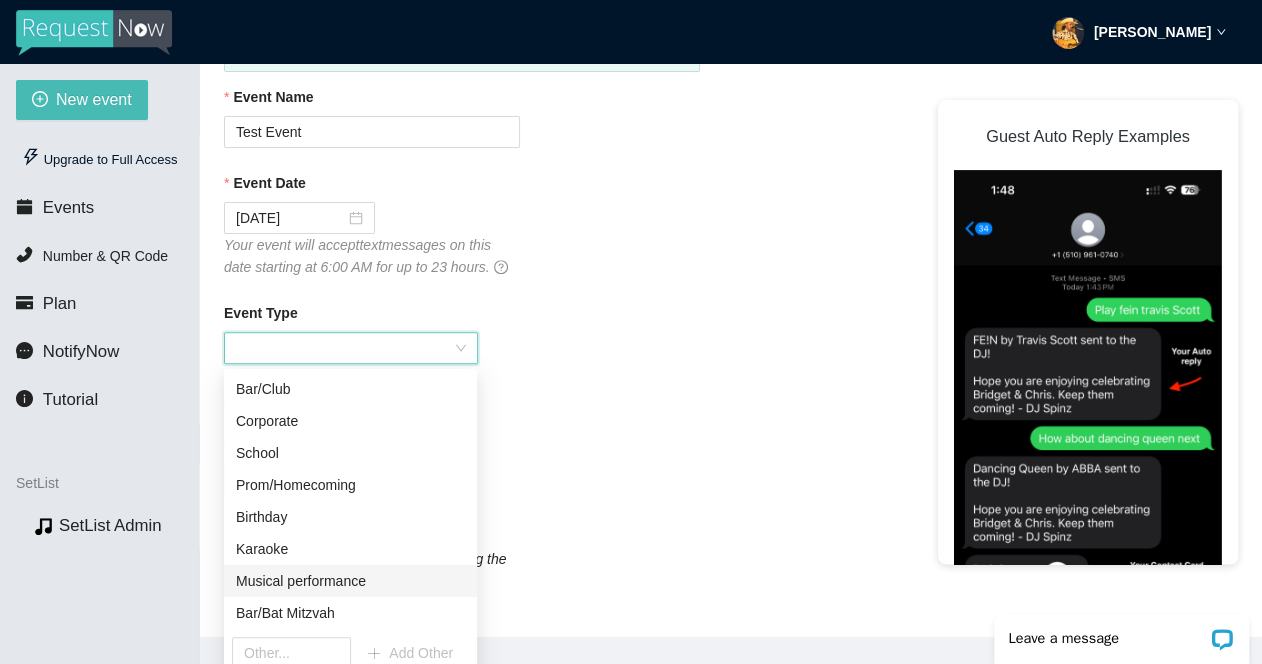 click on "Musical performance" at bounding box center (350, 581) 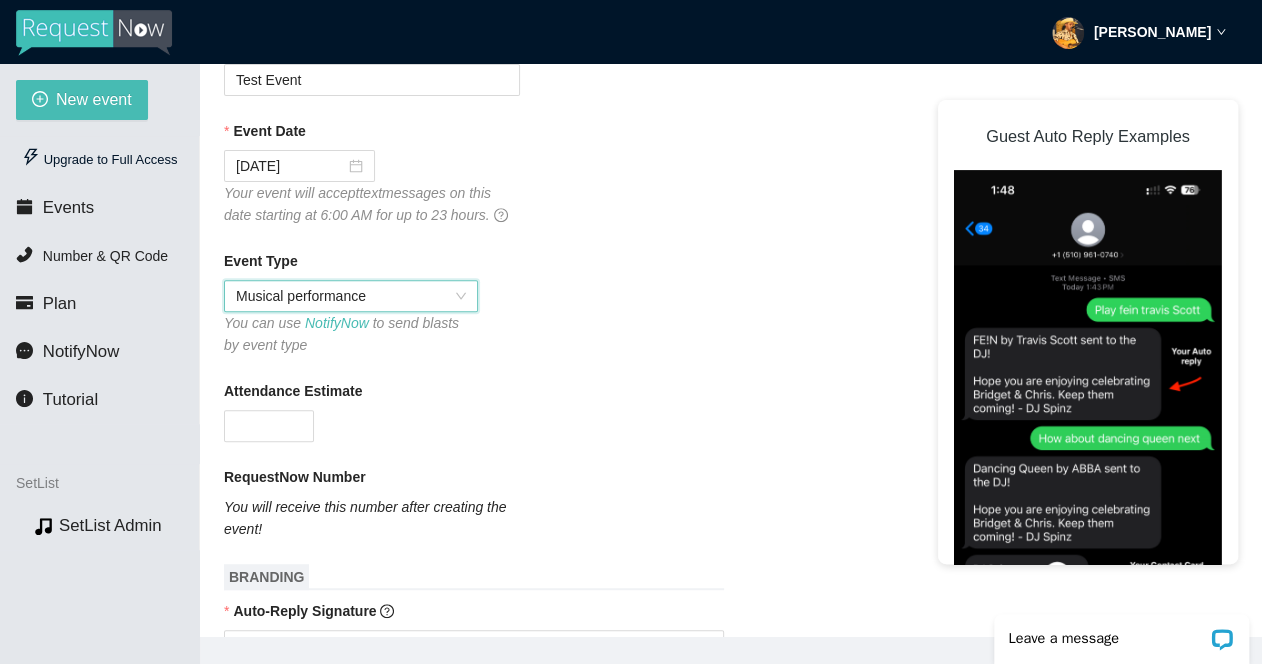 scroll, scrollTop: 300, scrollLeft: 0, axis: vertical 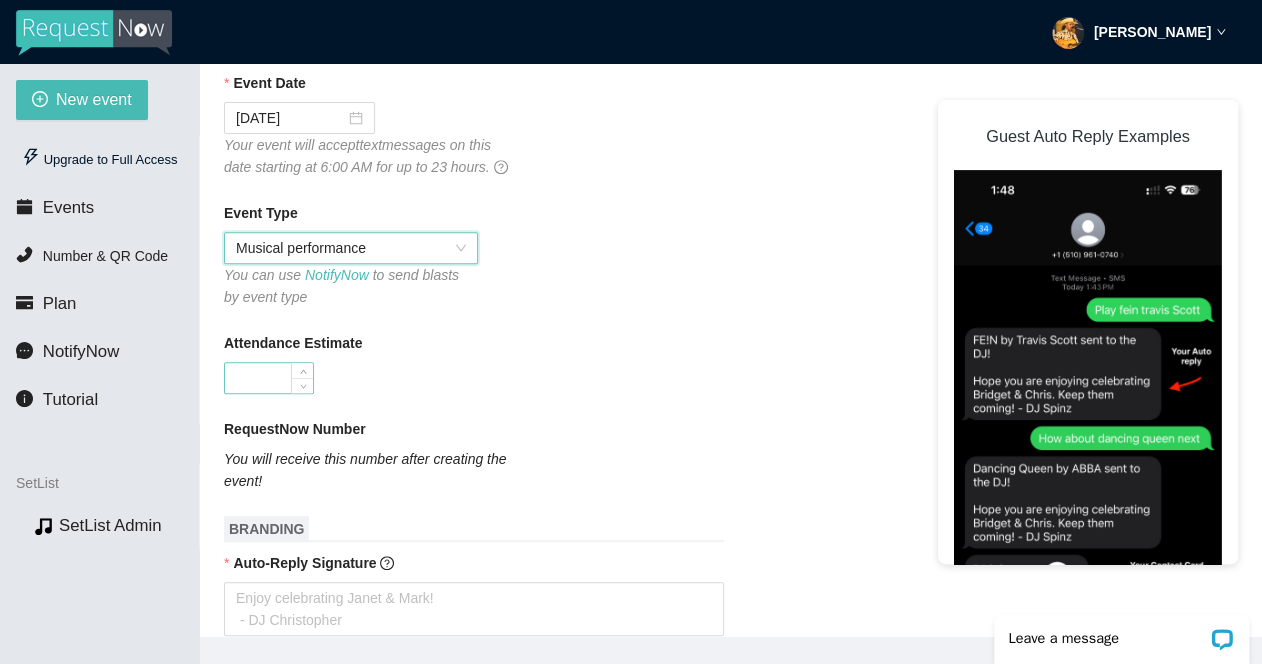 click on "Attendance Estimate" at bounding box center [269, 378] 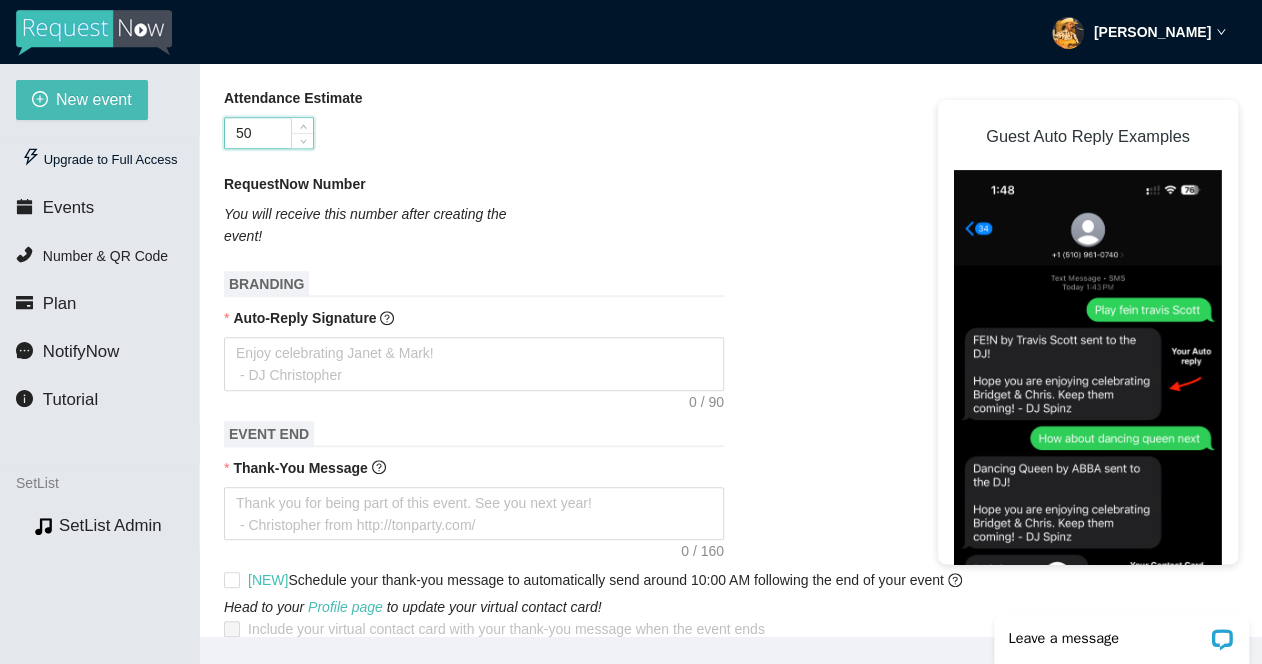 scroll, scrollTop: 500, scrollLeft: 0, axis: vertical 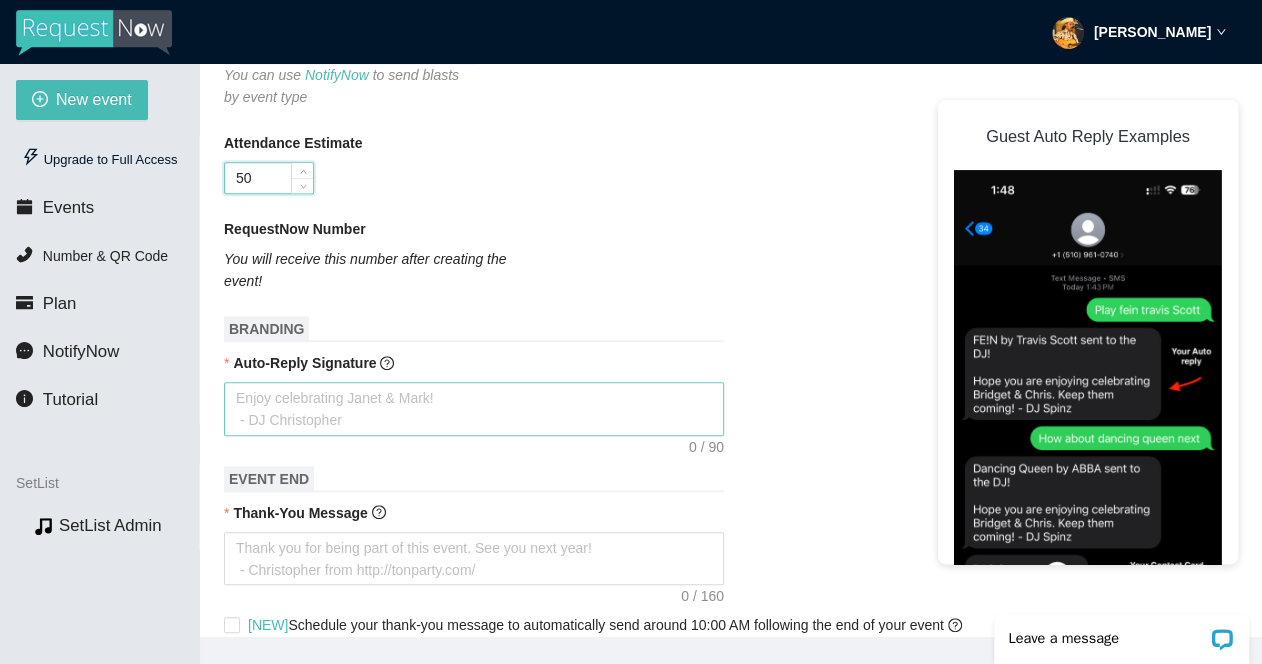type on "50" 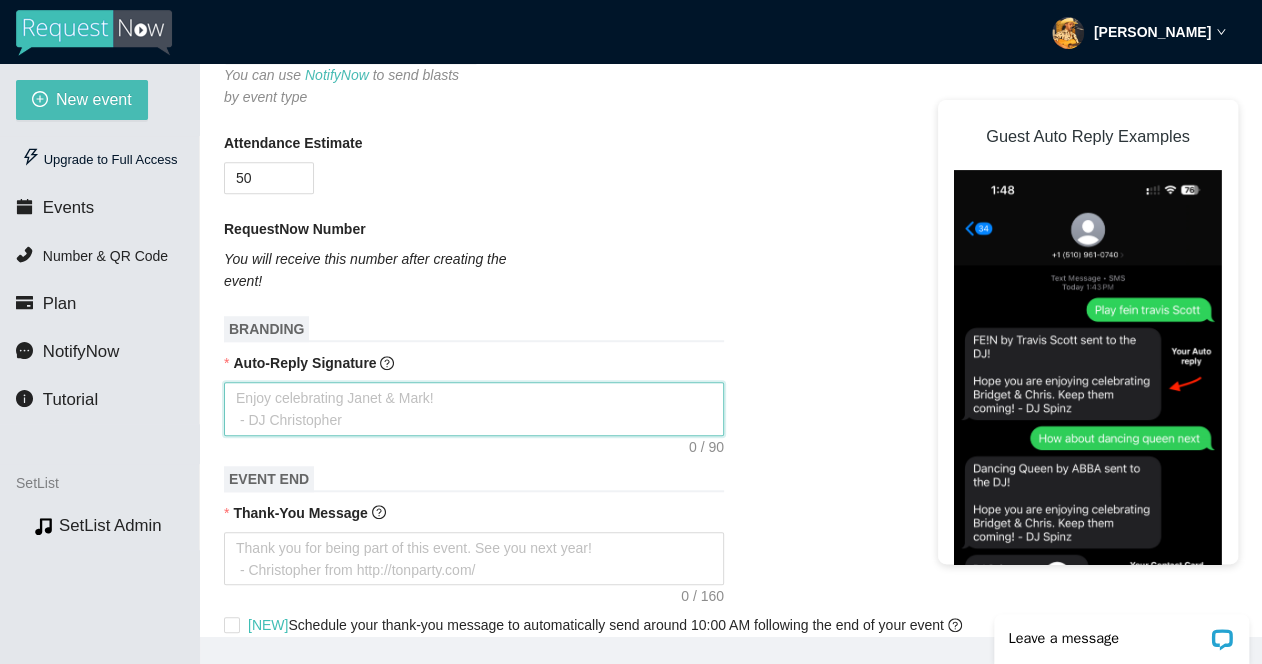 click on "Auto-Reply Signature" at bounding box center (474, 409) 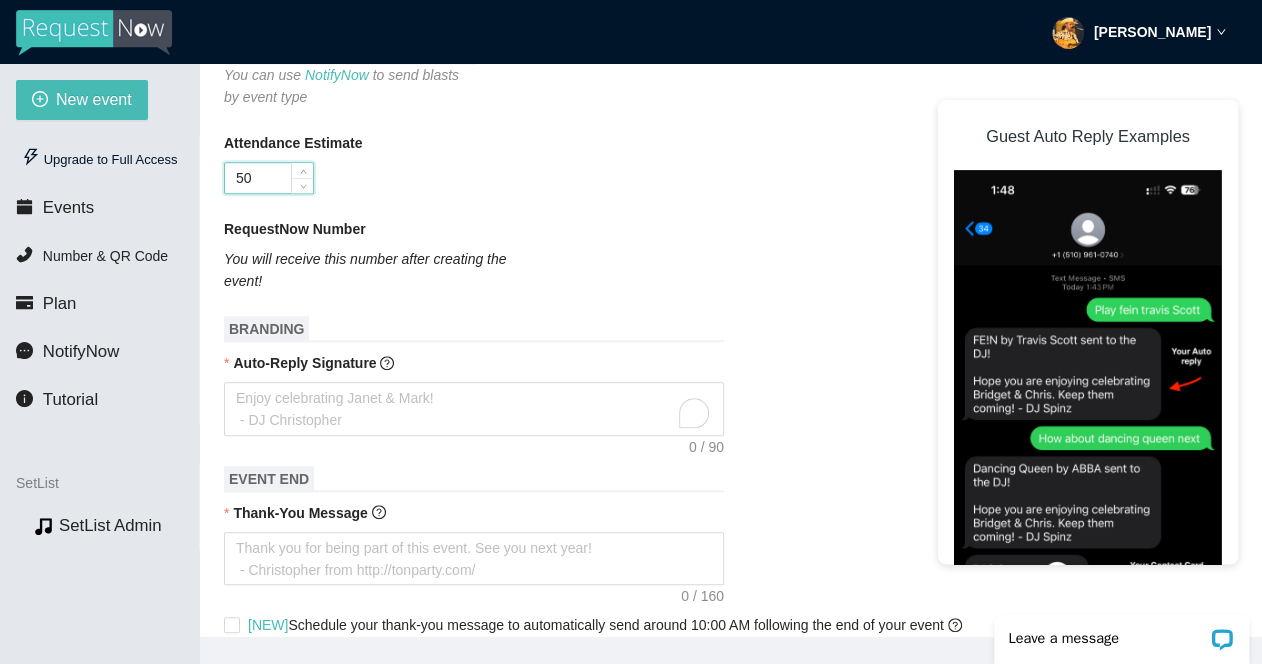 drag, startPoint x: 255, startPoint y: 182, endPoint x: 235, endPoint y: 181, distance: 20.024984 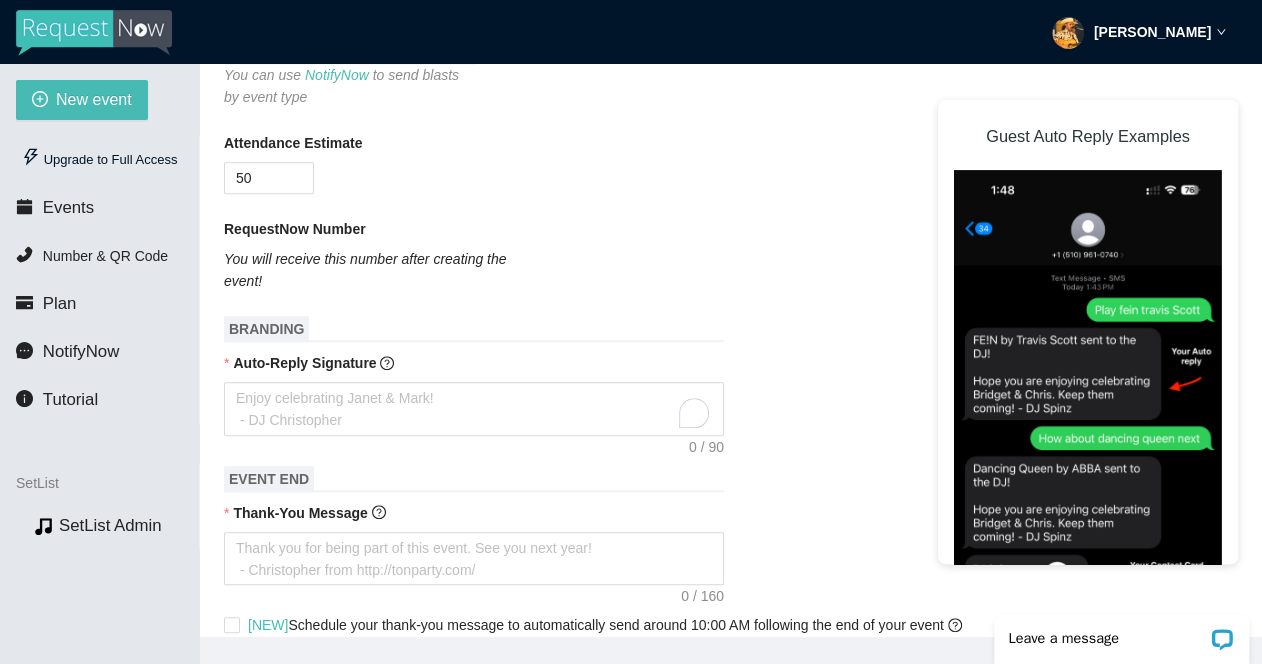scroll, scrollTop: 600, scrollLeft: 0, axis: vertical 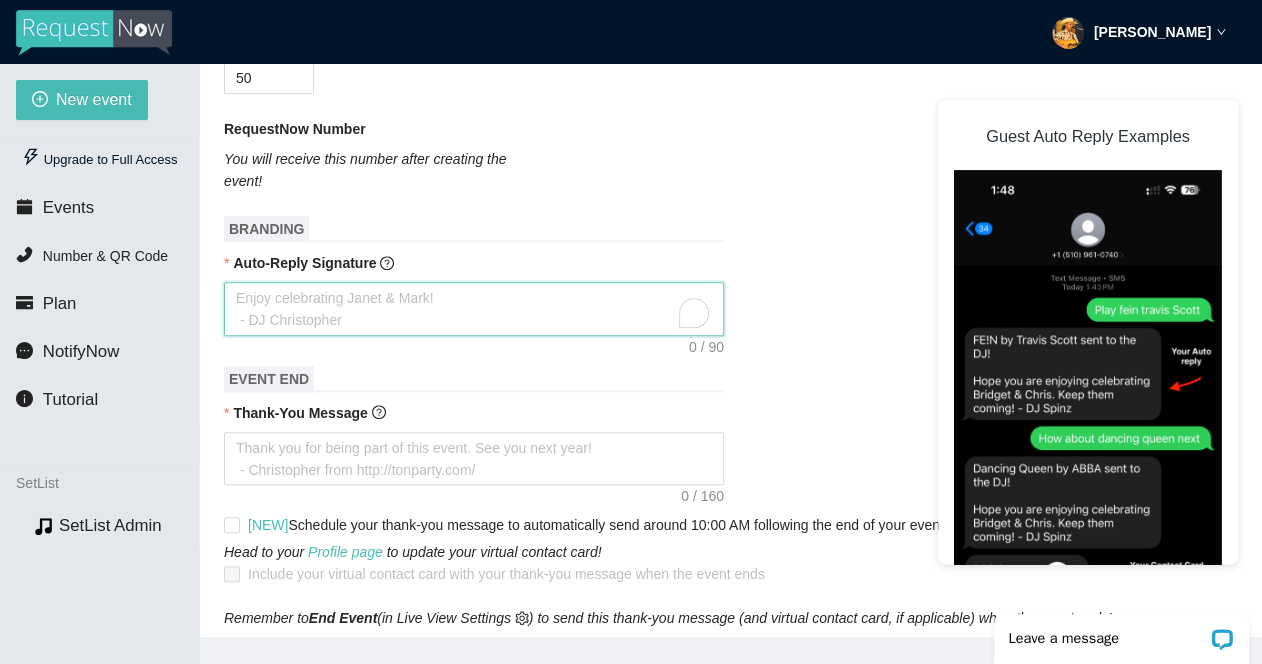 click on "Auto-Reply Signature" at bounding box center [474, 309] 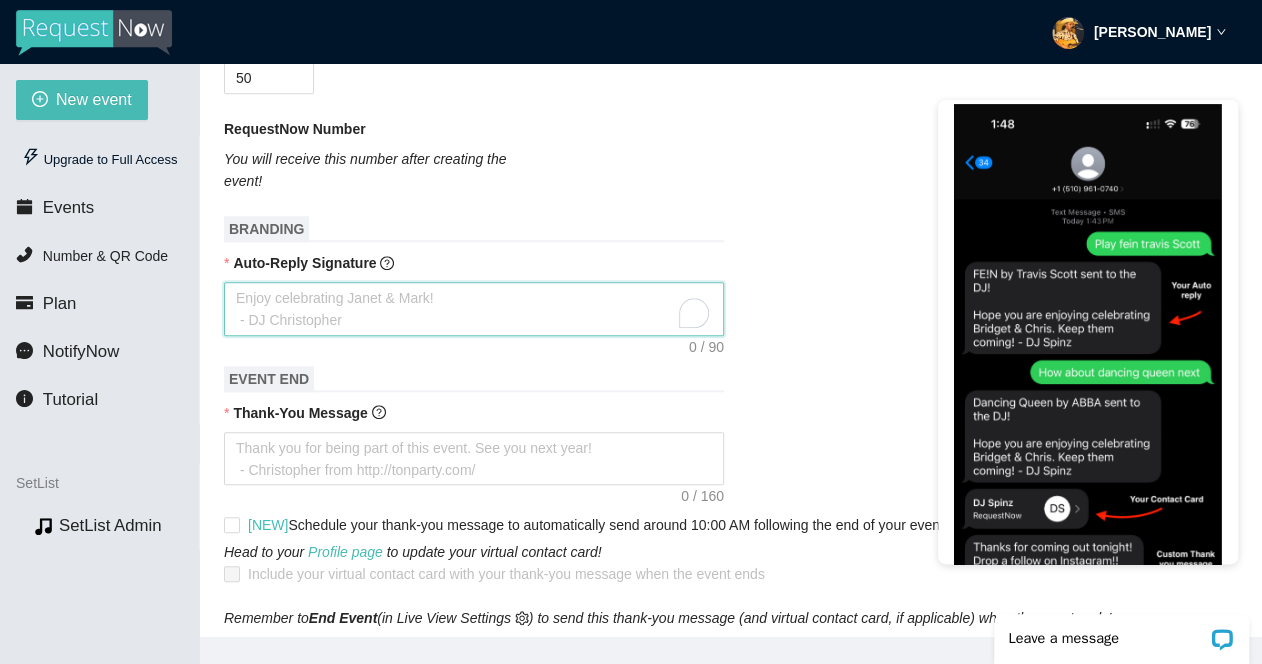 scroll, scrollTop: 200, scrollLeft: 0, axis: vertical 